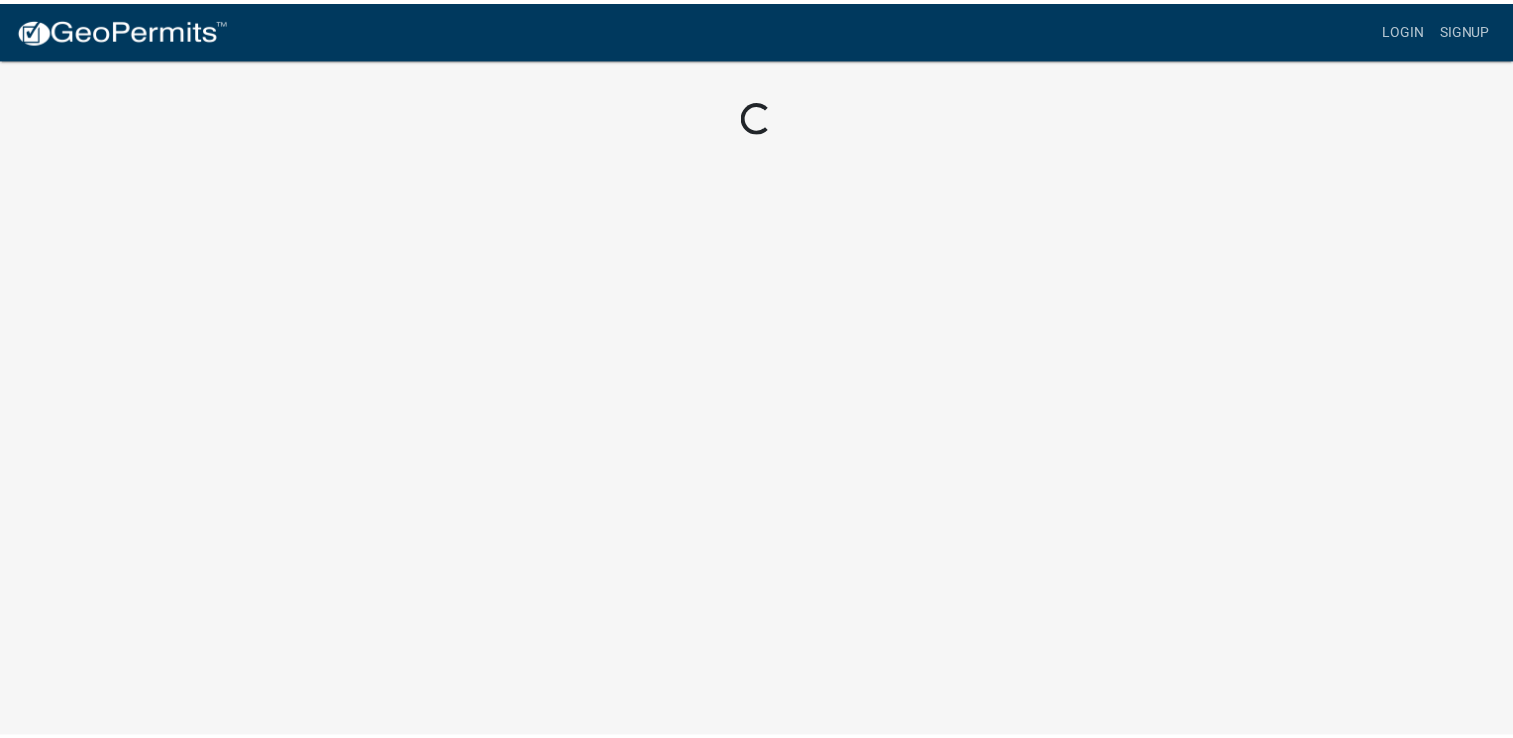 scroll, scrollTop: 0, scrollLeft: 0, axis: both 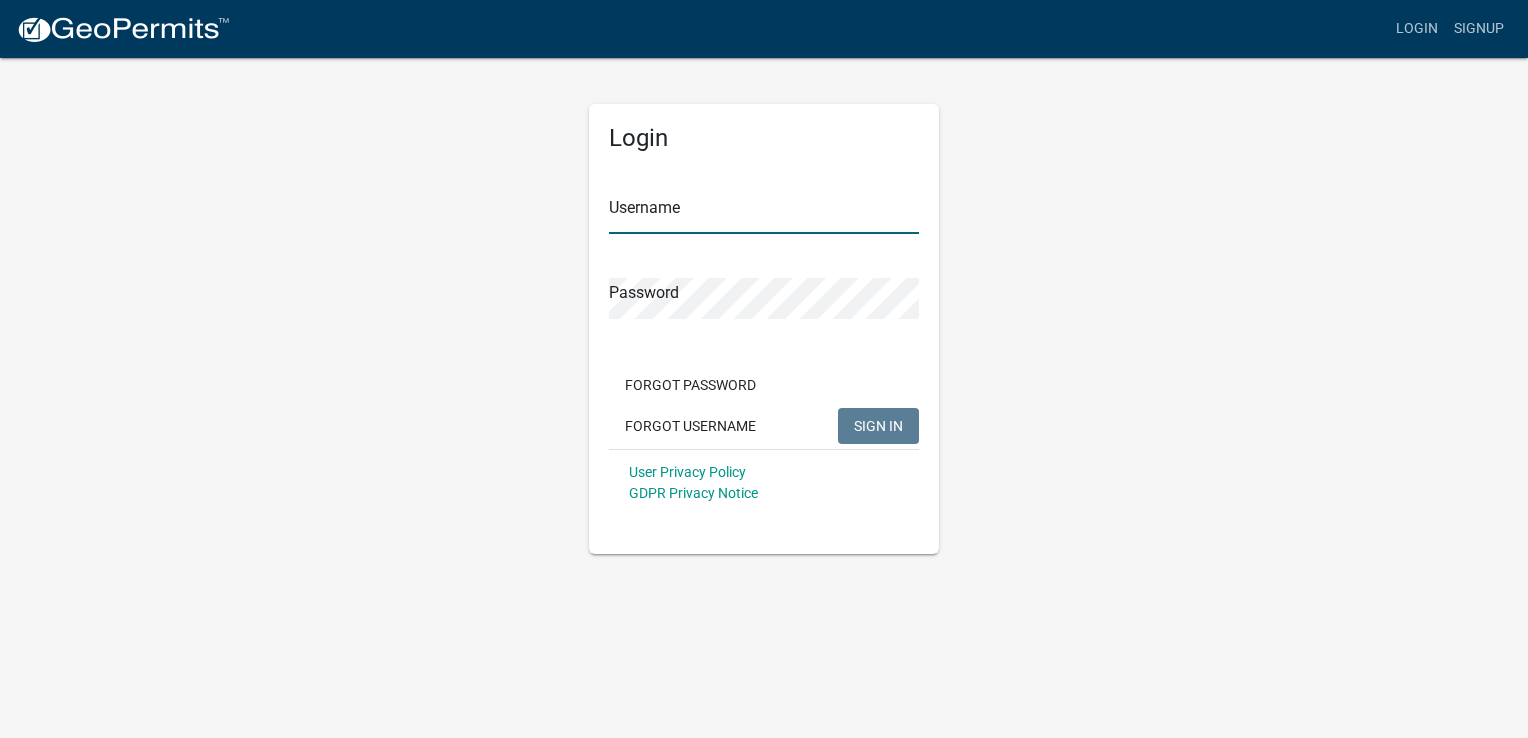 type on "[NAME]" 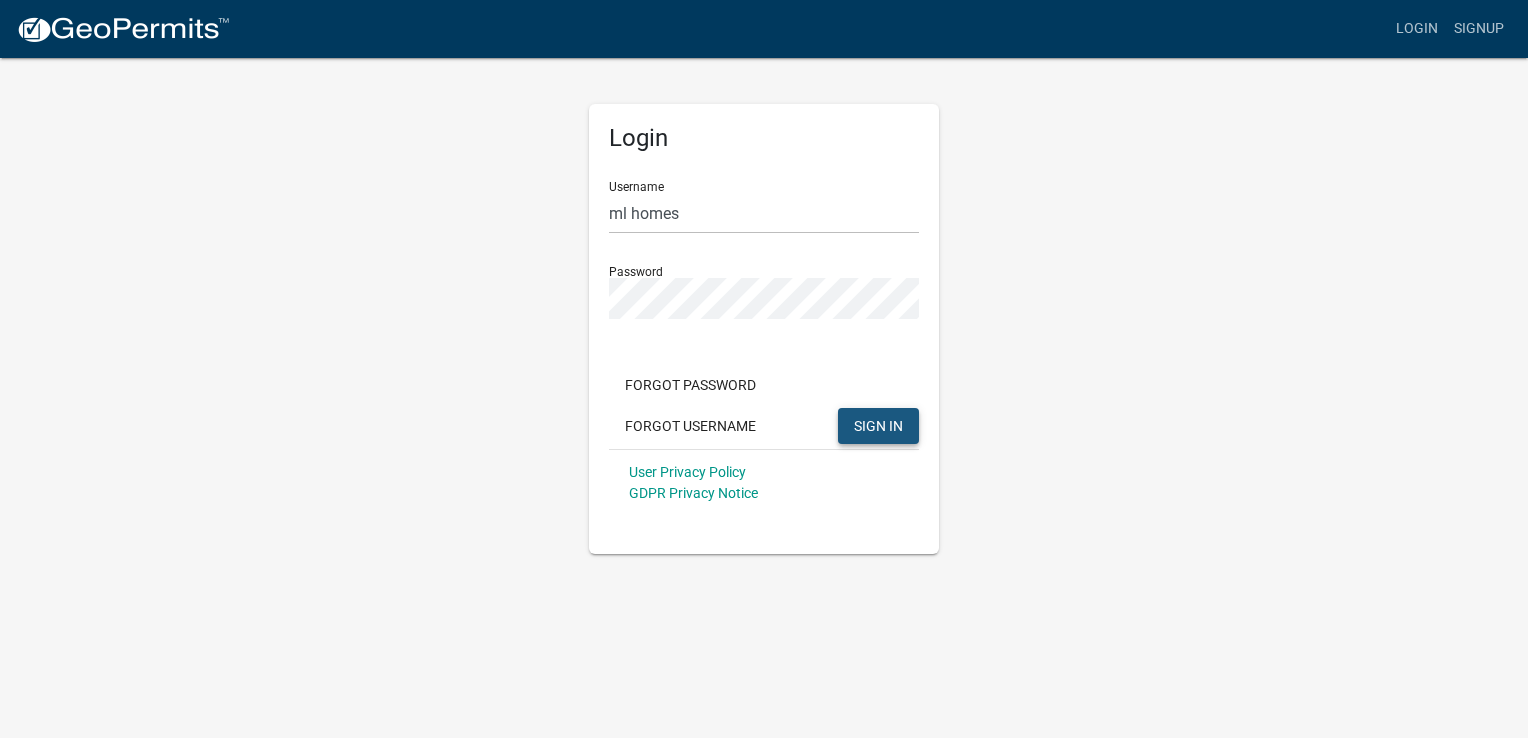 click on "SIGN IN" 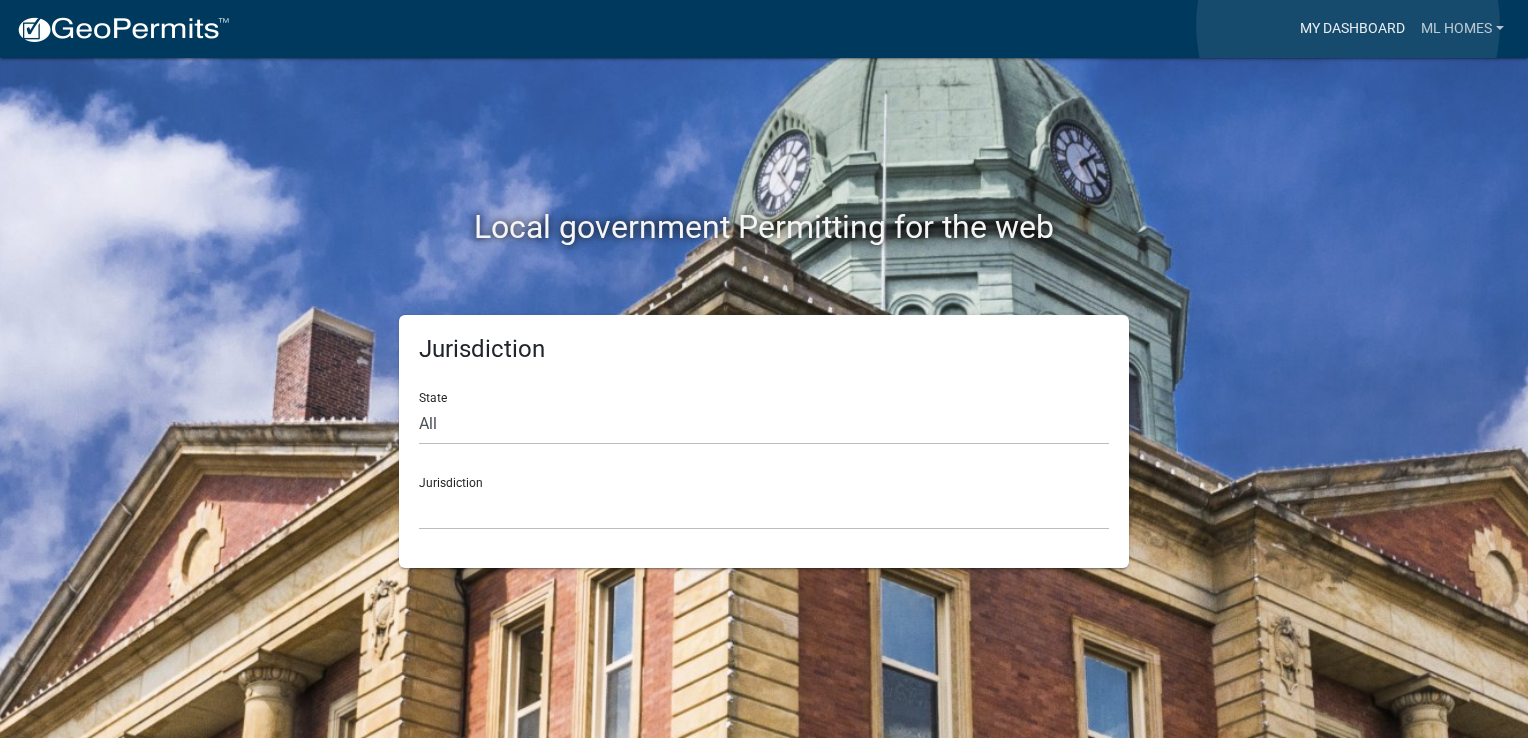 click on "My Dashboard" at bounding box center (1352, 29) 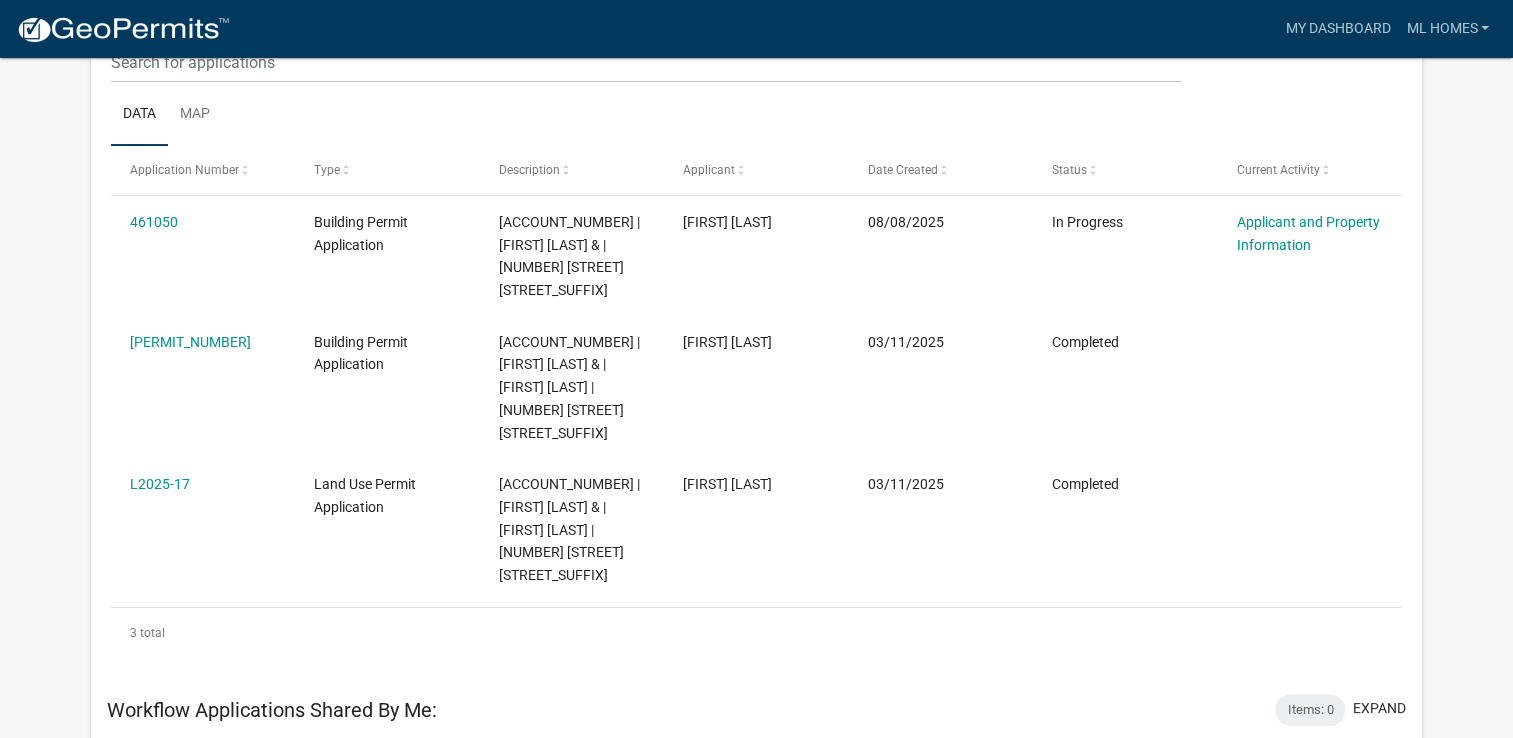 scroll, scrollTop: 265, scrollLeft: 0, axis: vertical 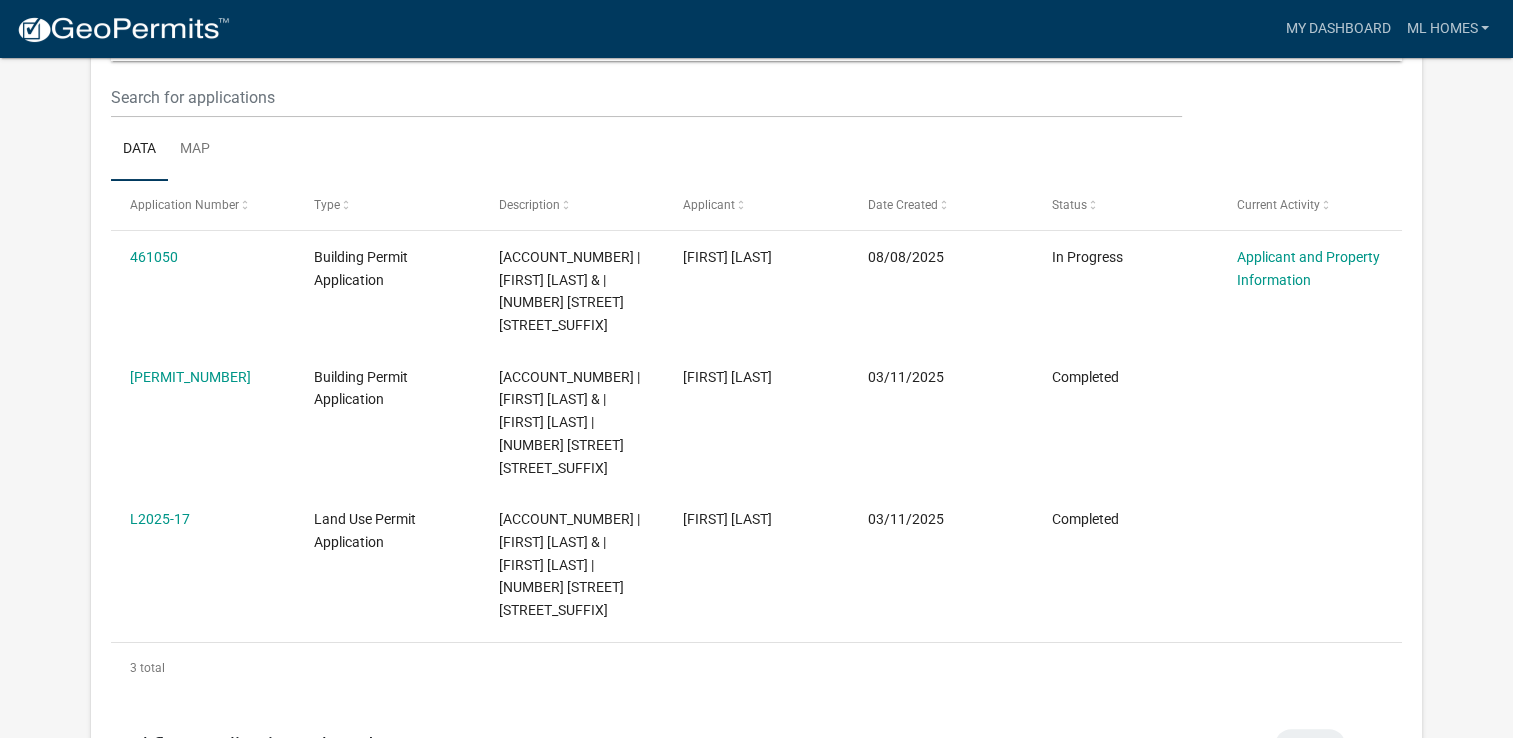 drag, startPoint x: 159, startPoint y: 258, endPoint x: 365, endPoint y: 143, distance: 235.92584 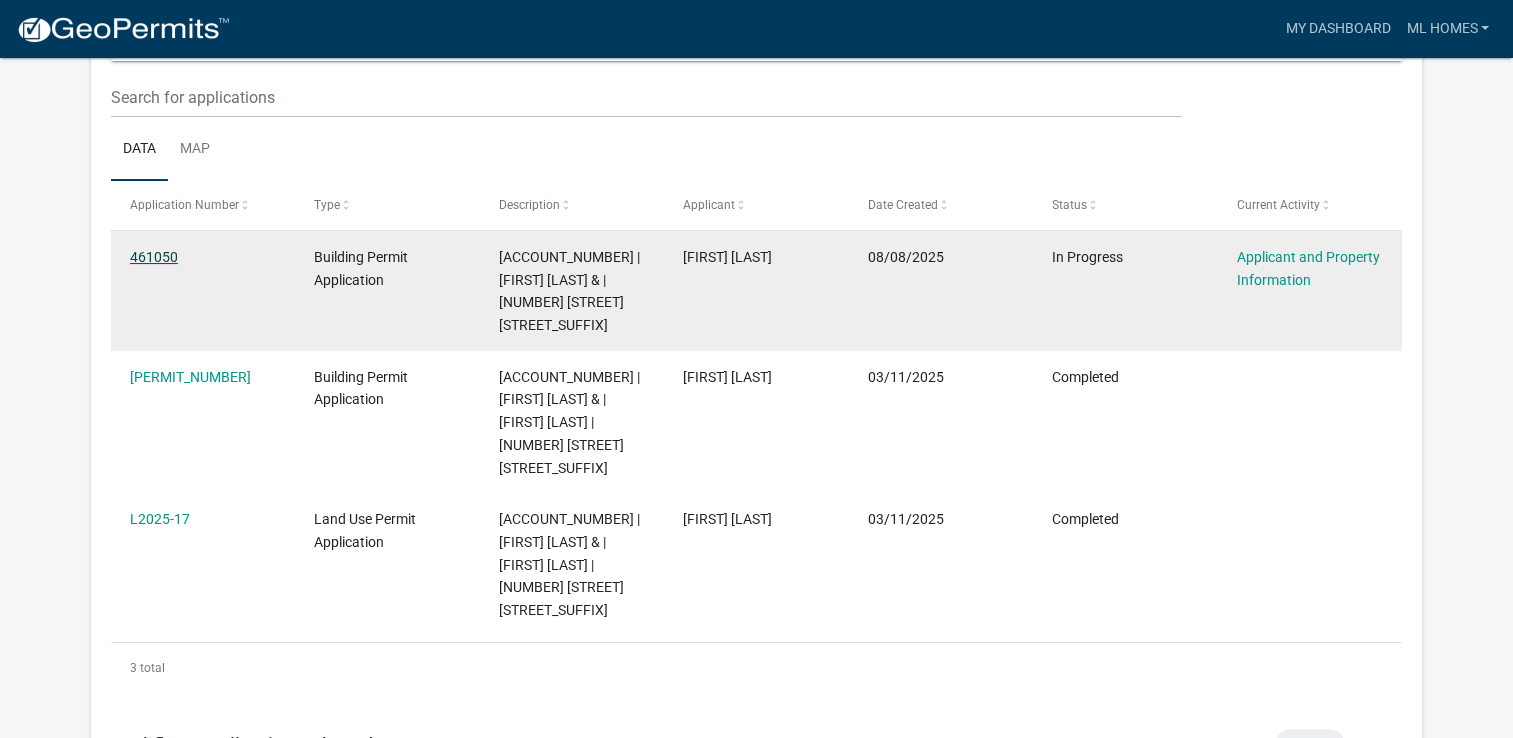 click on "461050" 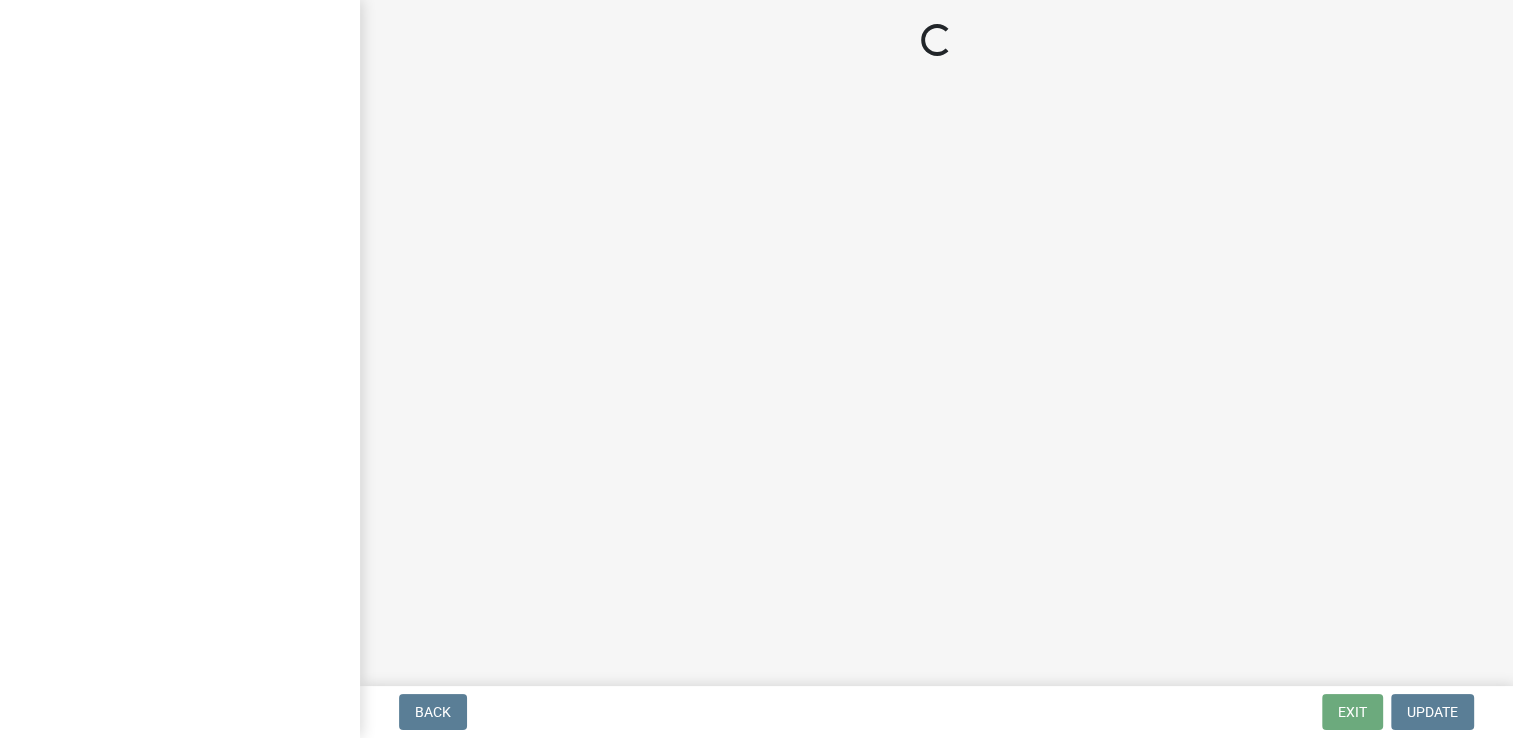 scroll, scrollTop: 0, scrollLeft: 0, axis: both 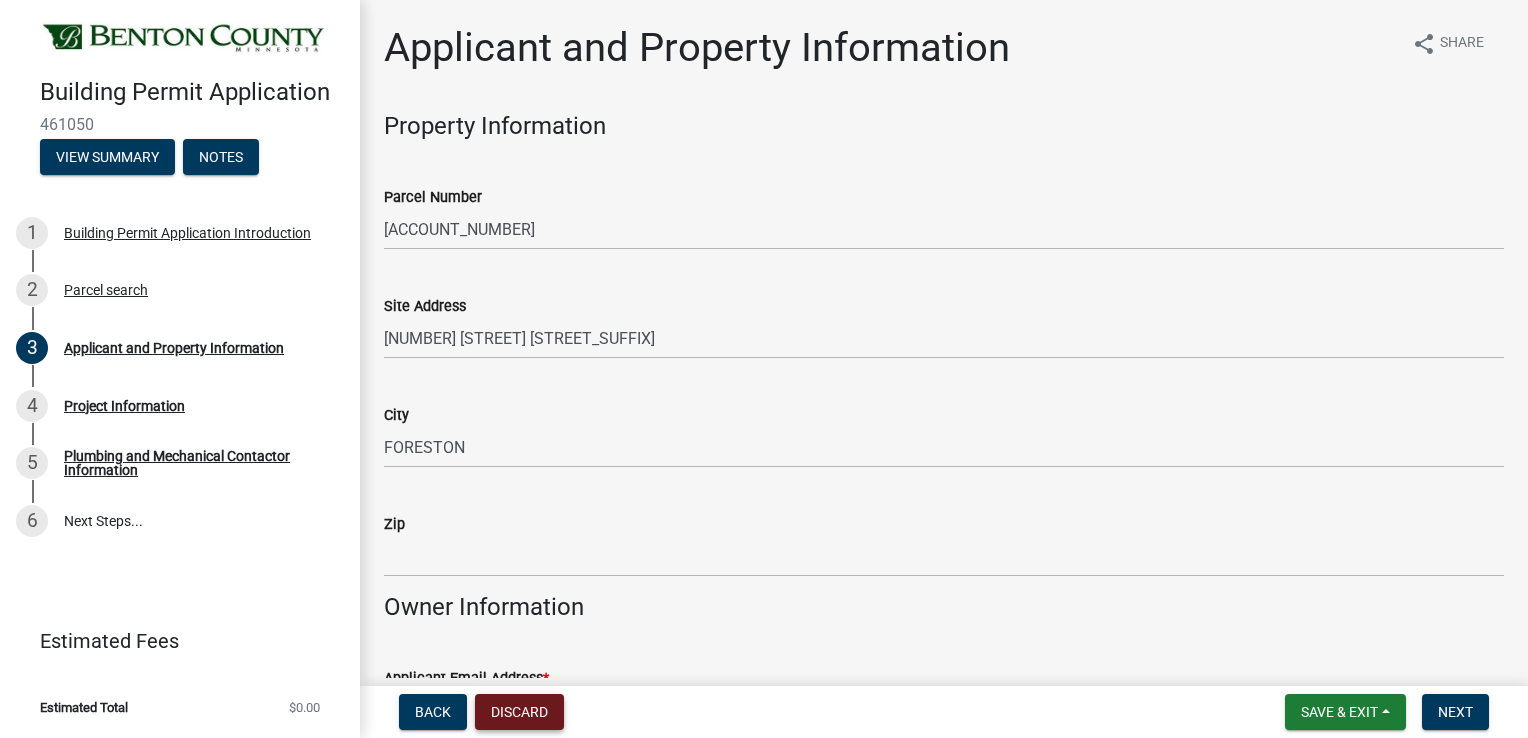 click on "Discard" at bounding box center (519, 712) 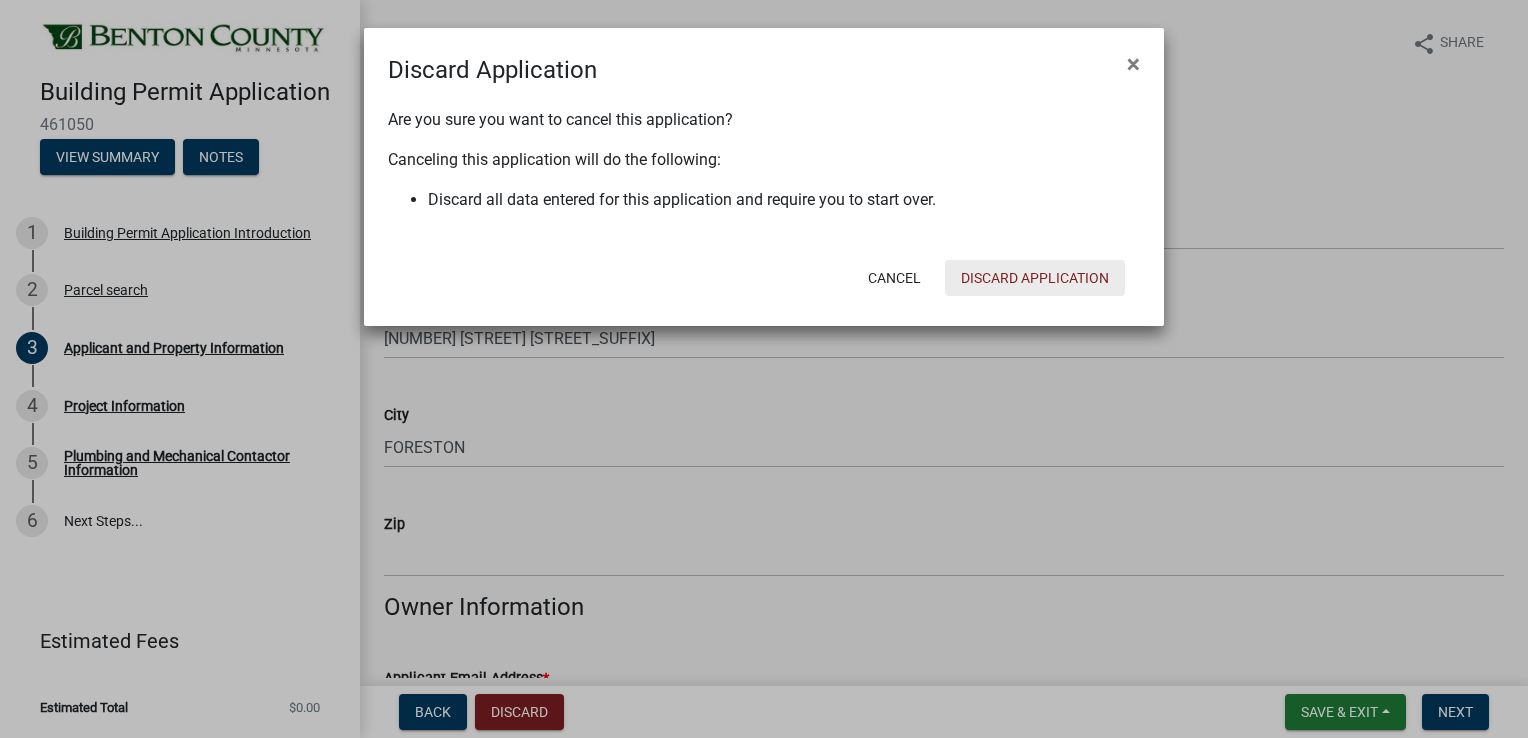 click on "Discard Application" 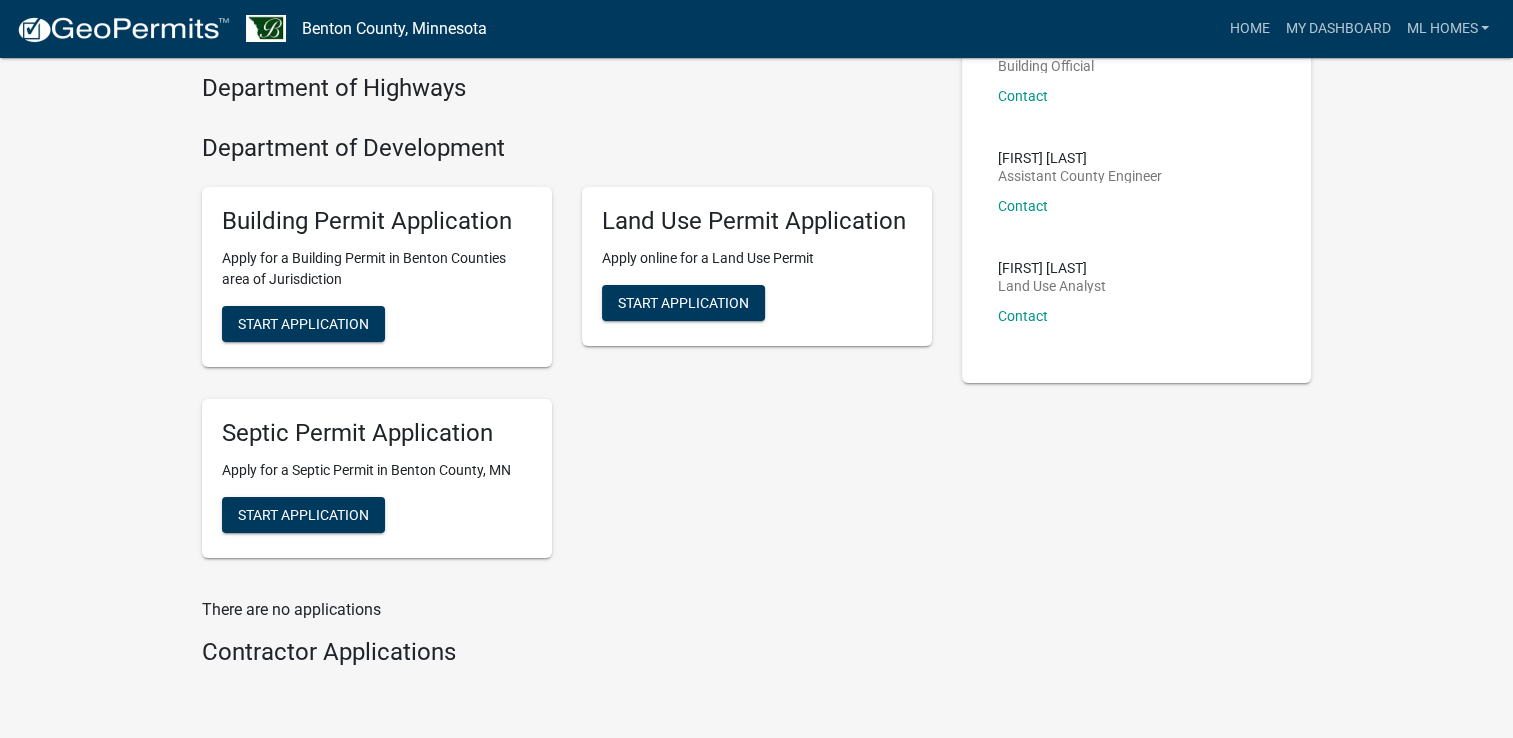 scroll, scrollTop: 0, scrollLeft: 0, axis: both 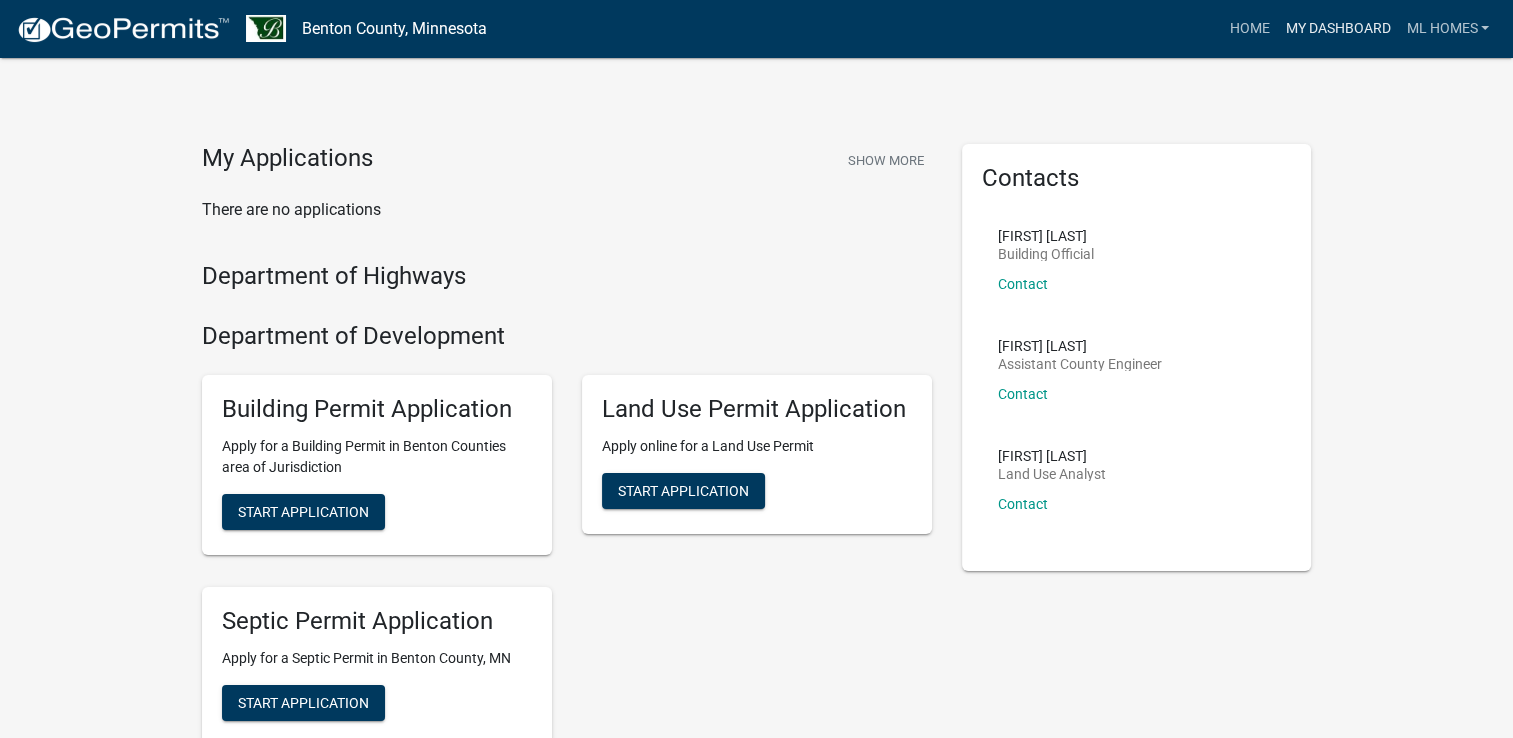 click on "My Dashboard" at bounding box center [1337, 29] 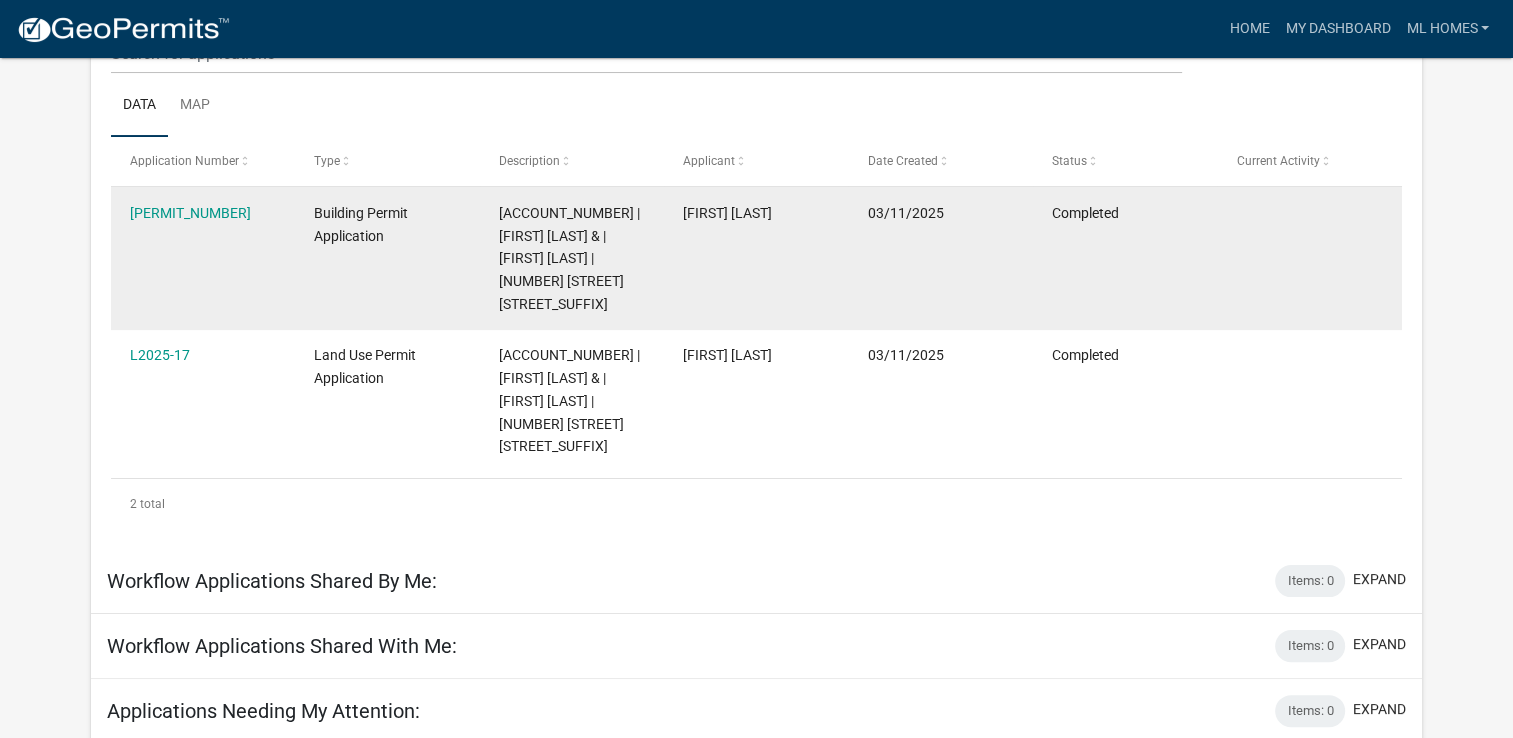 scroll, scrollTop: 209, scrollLeft: 0, axis: vertical 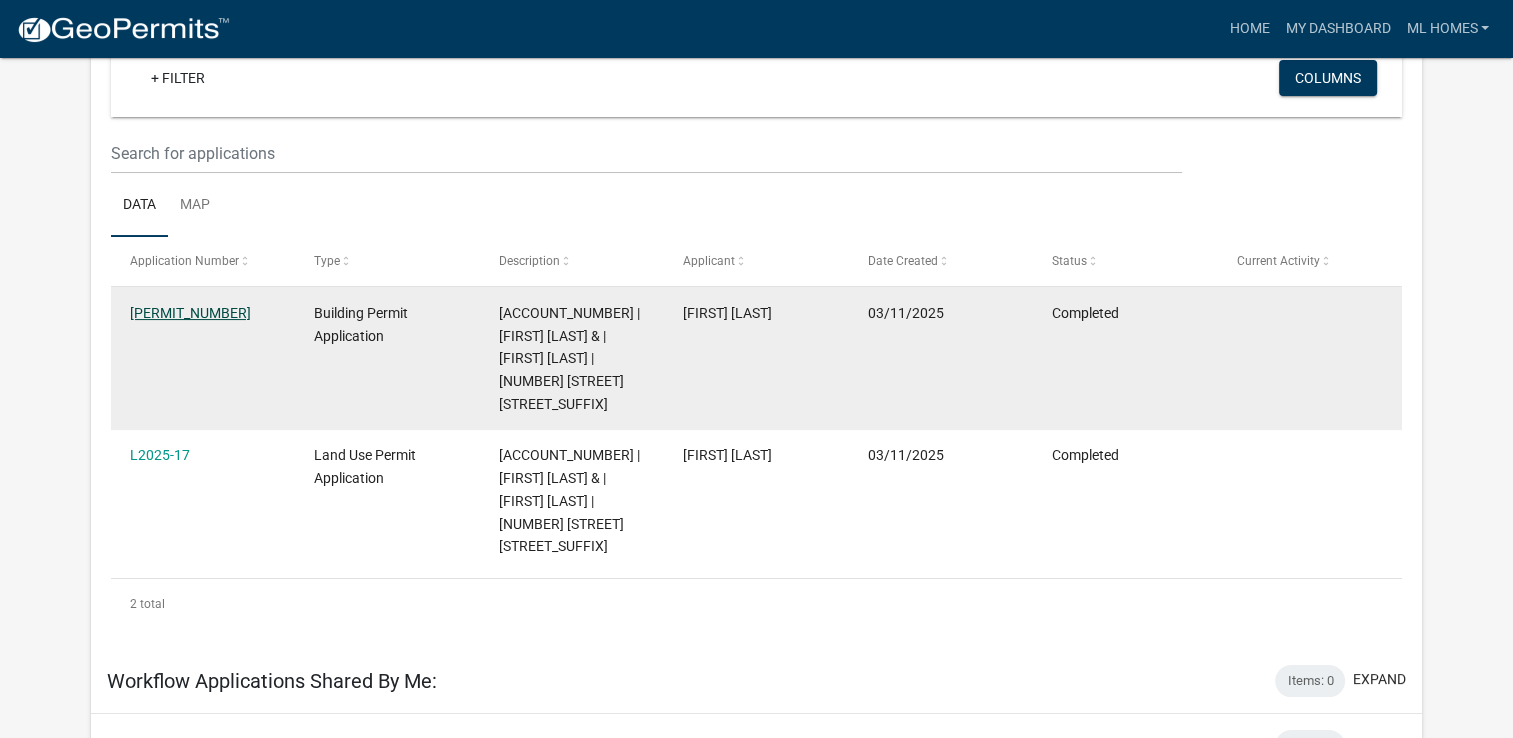 click on "2025-BP-37" 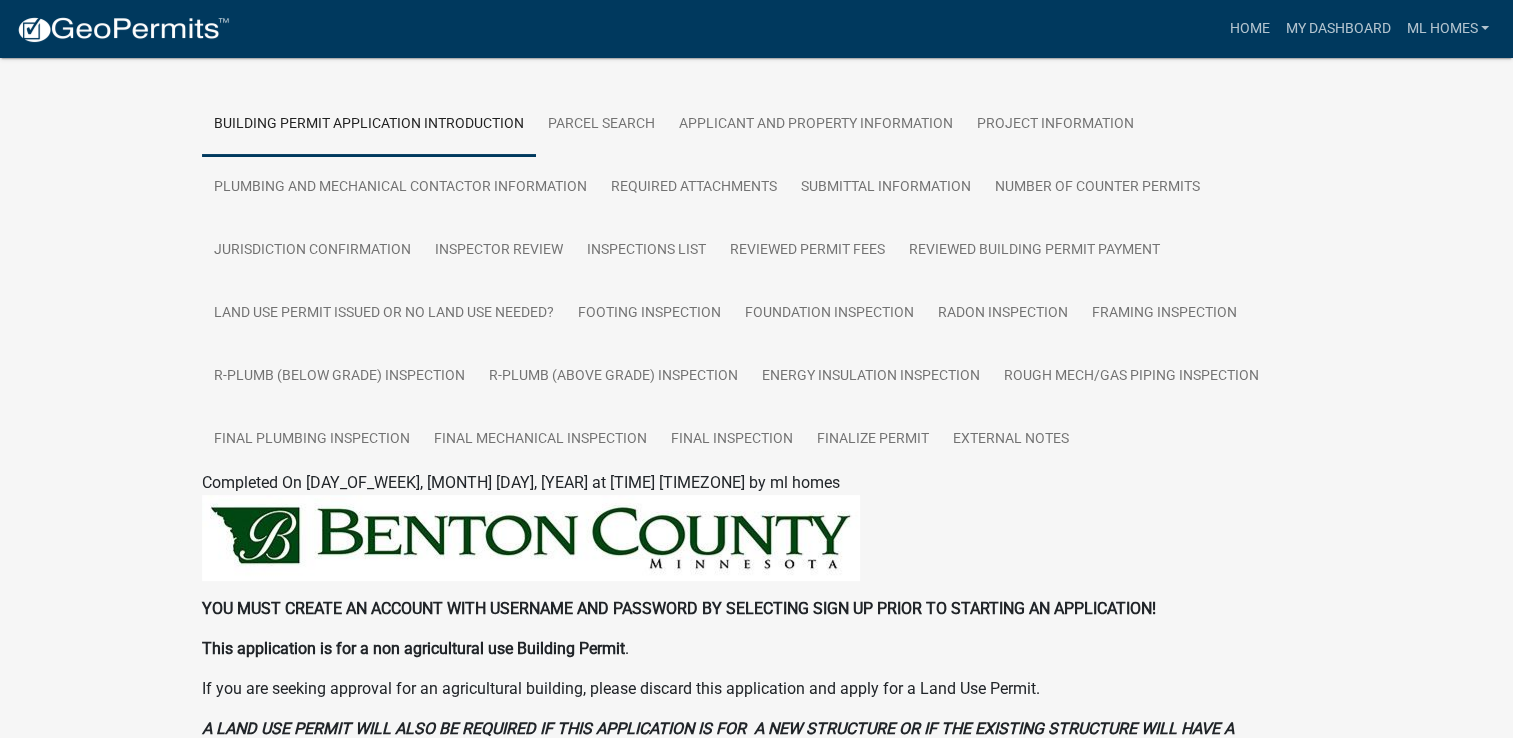 scroll, scrollTop: 0, scrollLeft: 0, axis: both 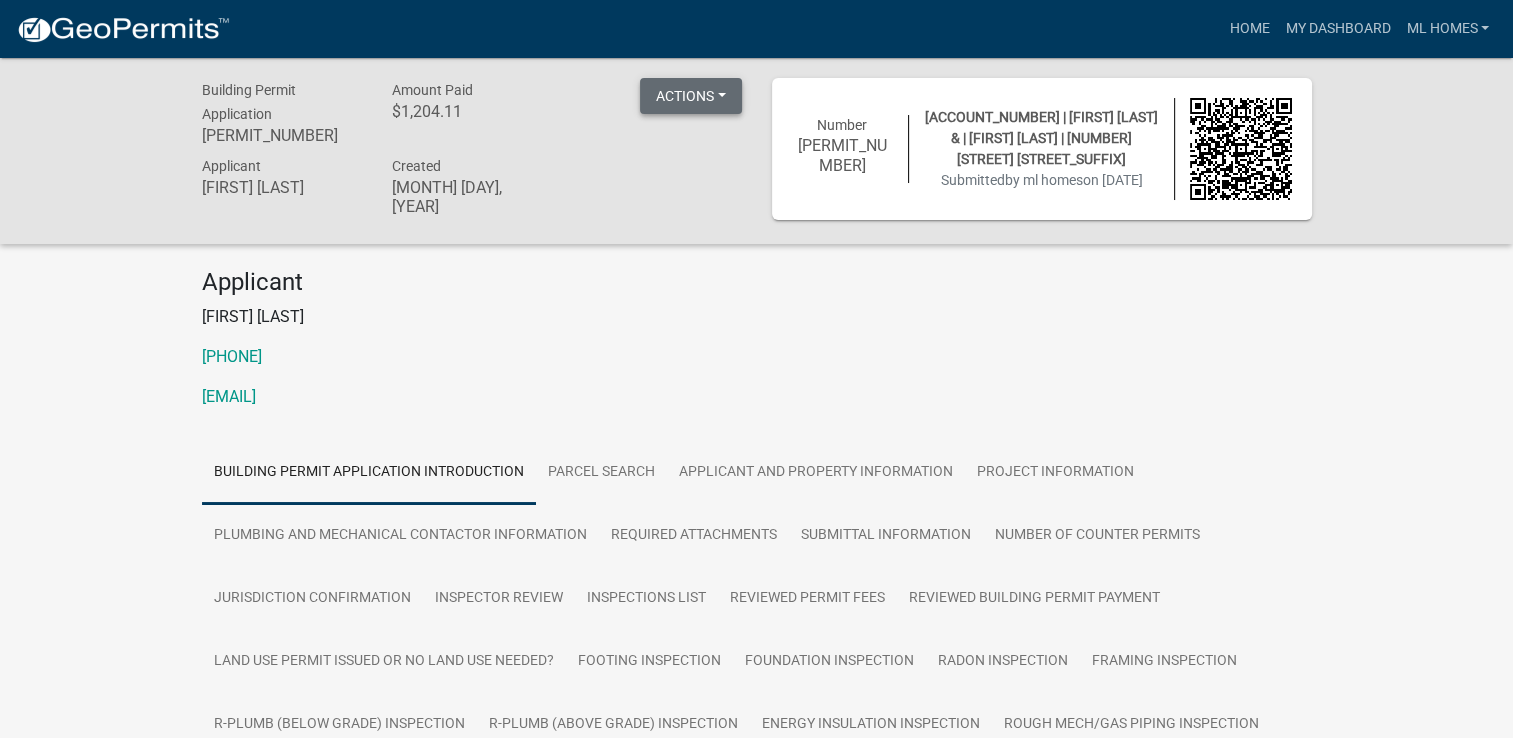 click on "Actions" at bounding box center (691, 96) 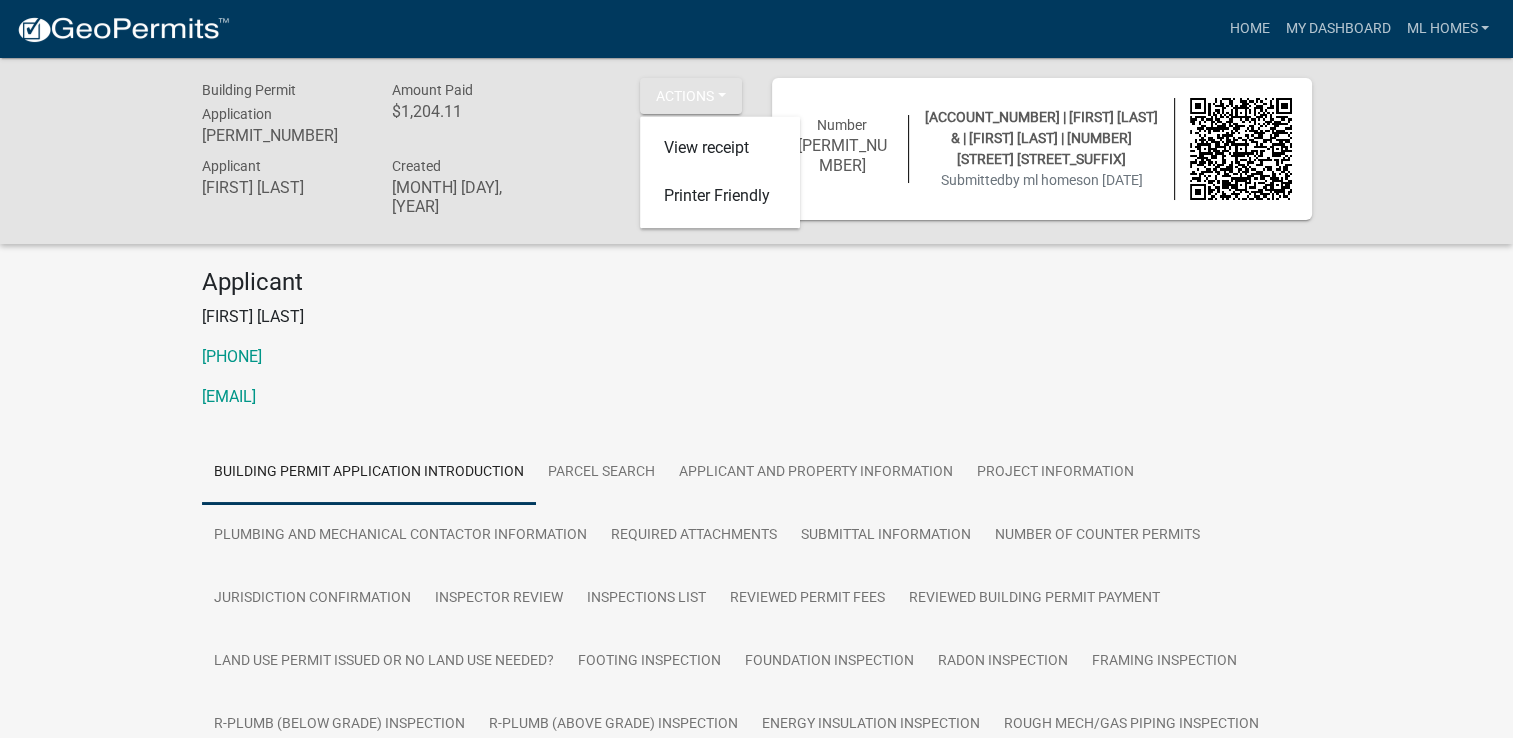 click on "Applicant MITCHELL LONG Created March 11, 2025" 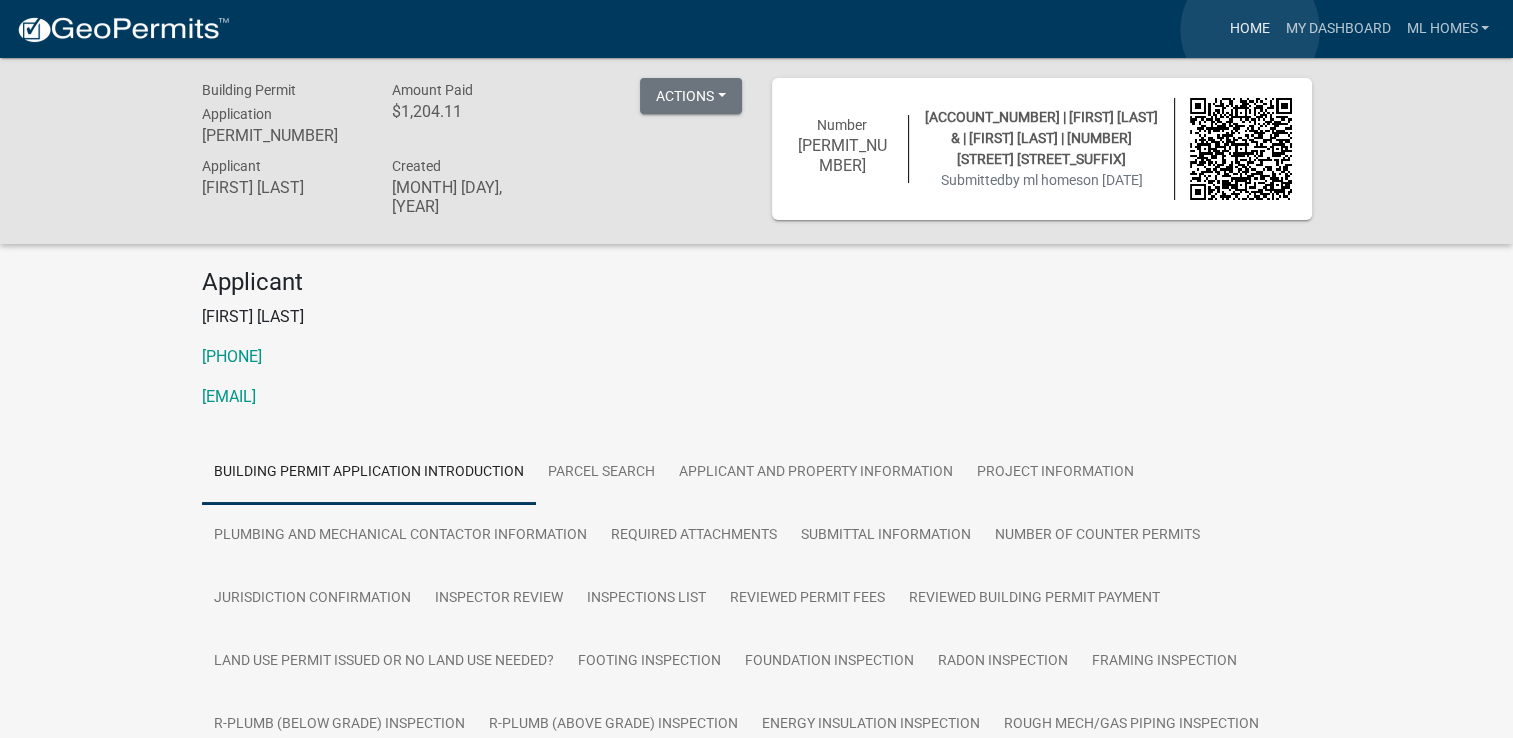 click on "Home" at bounding box center (1249, 29) 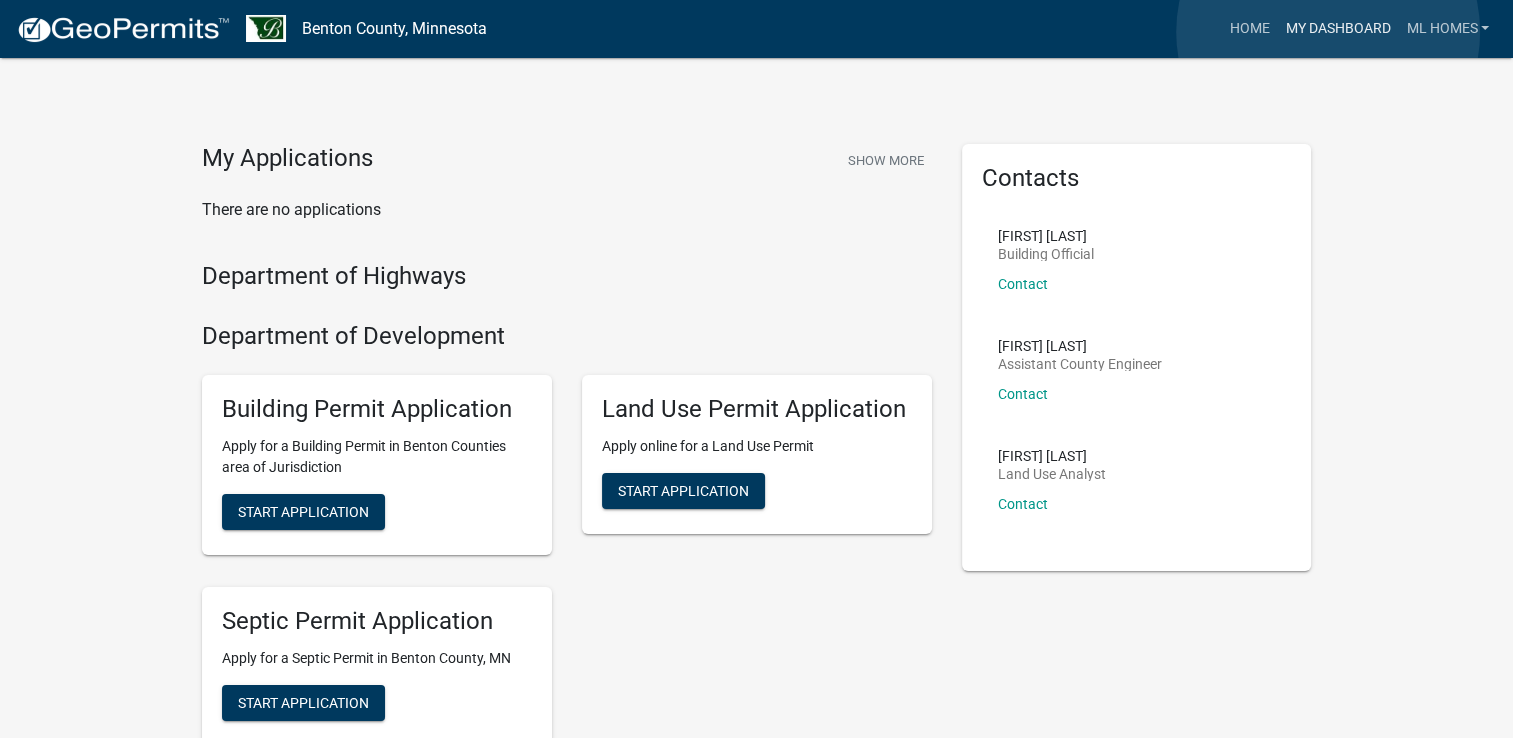 click on "My Dashboard" at bounding box center [1337, 29] 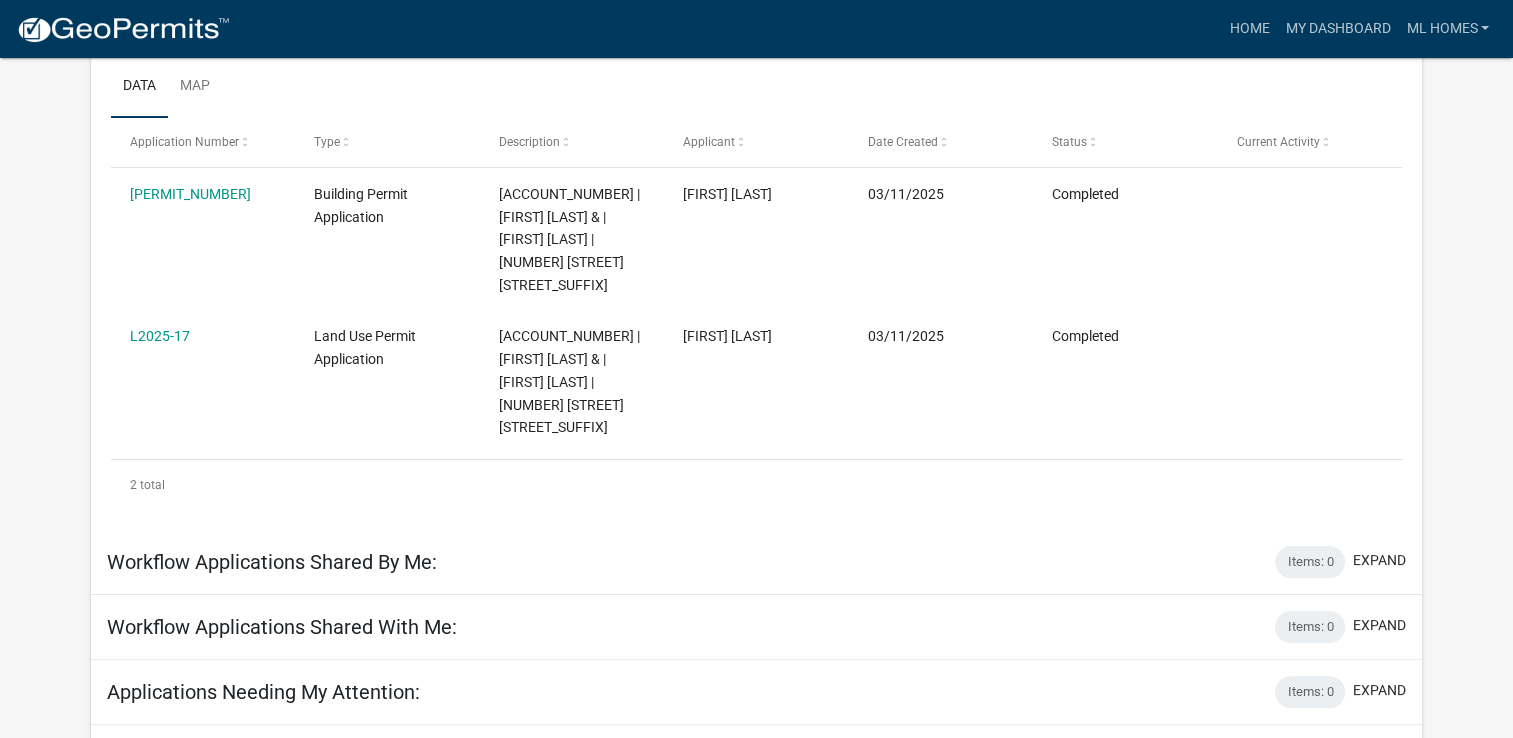 scroll, scrollTop: 333, scrollLeft: 0, axis: vertical 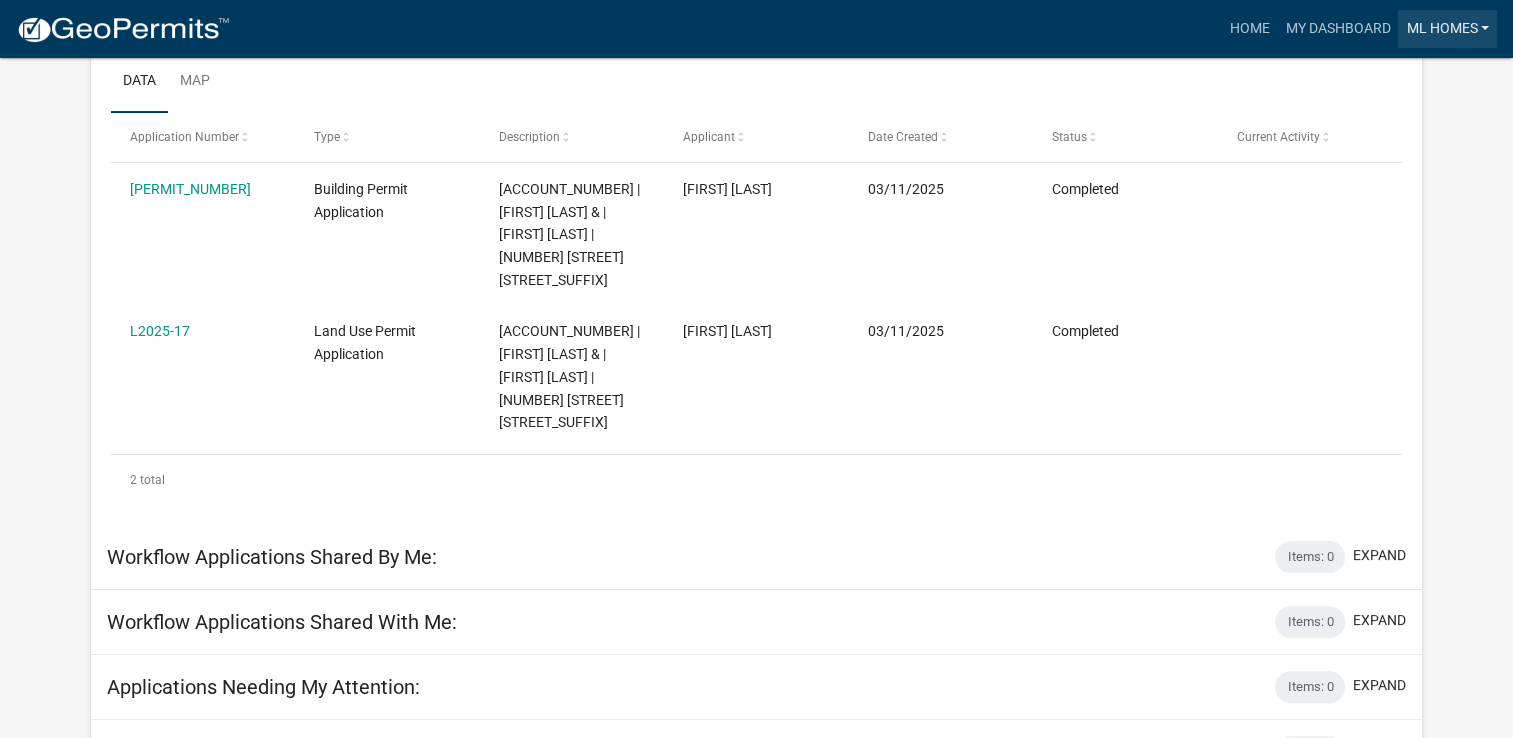 click on "ml homes" at bounding box center [1447, 29] 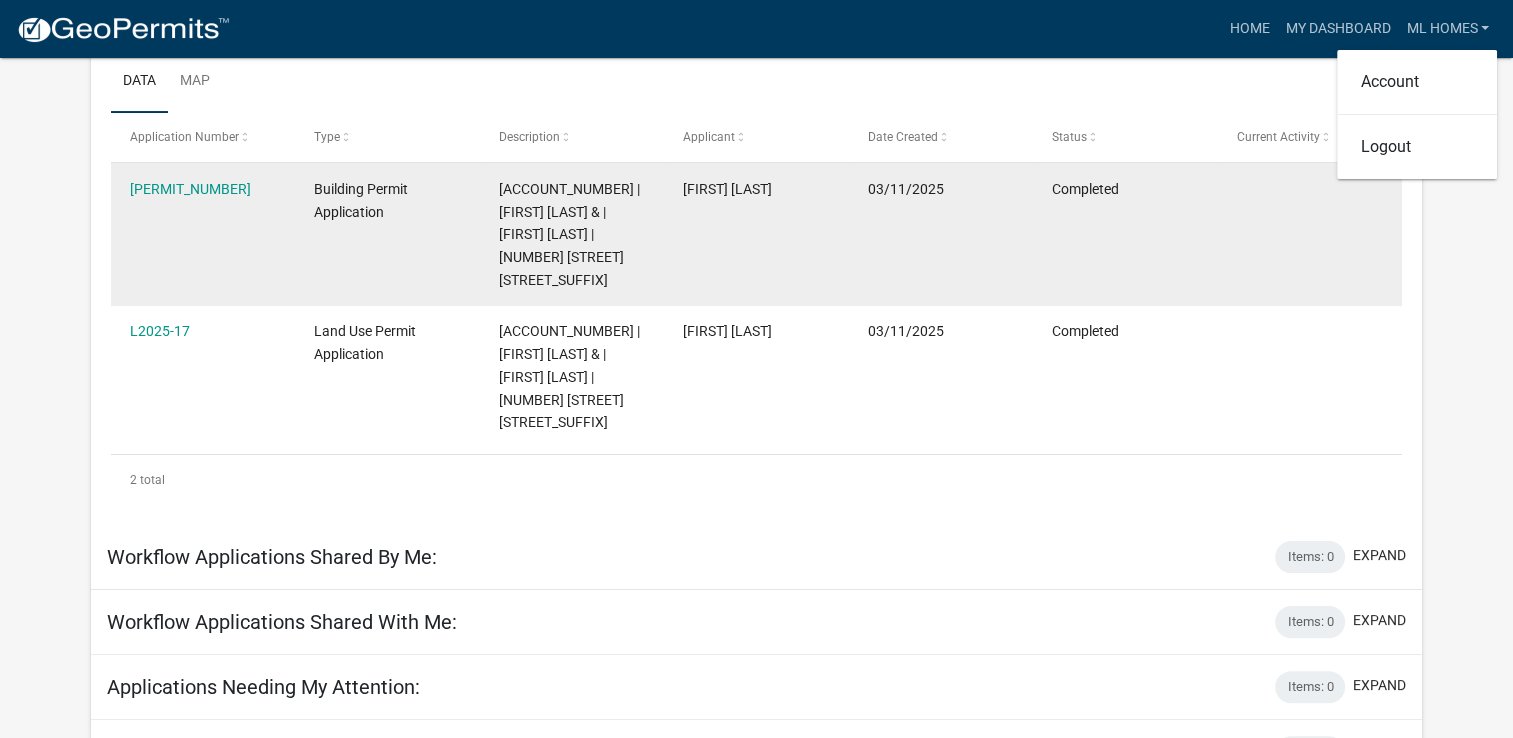 click 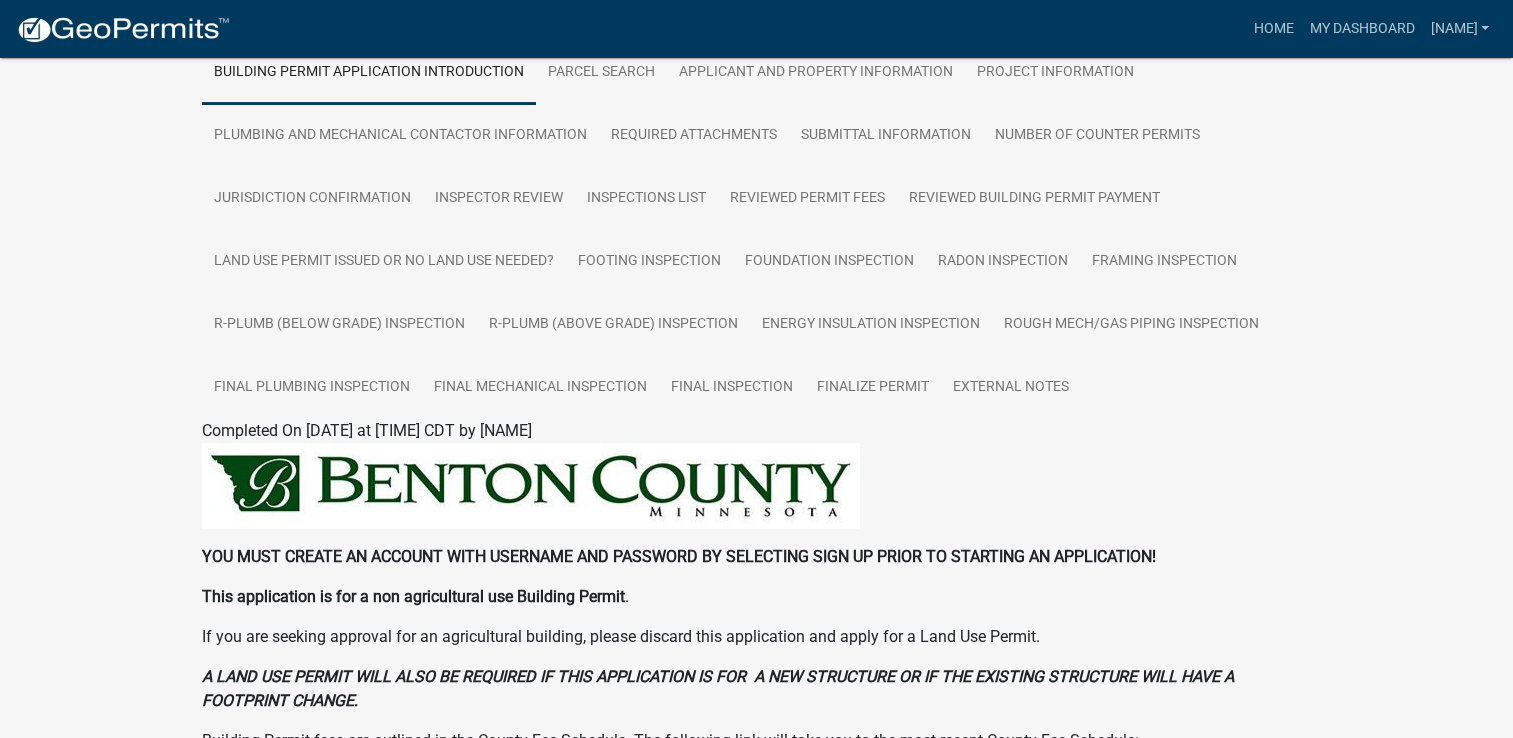 scroll, scrollTop: 400, scrollLeft: 0, axis: vertical 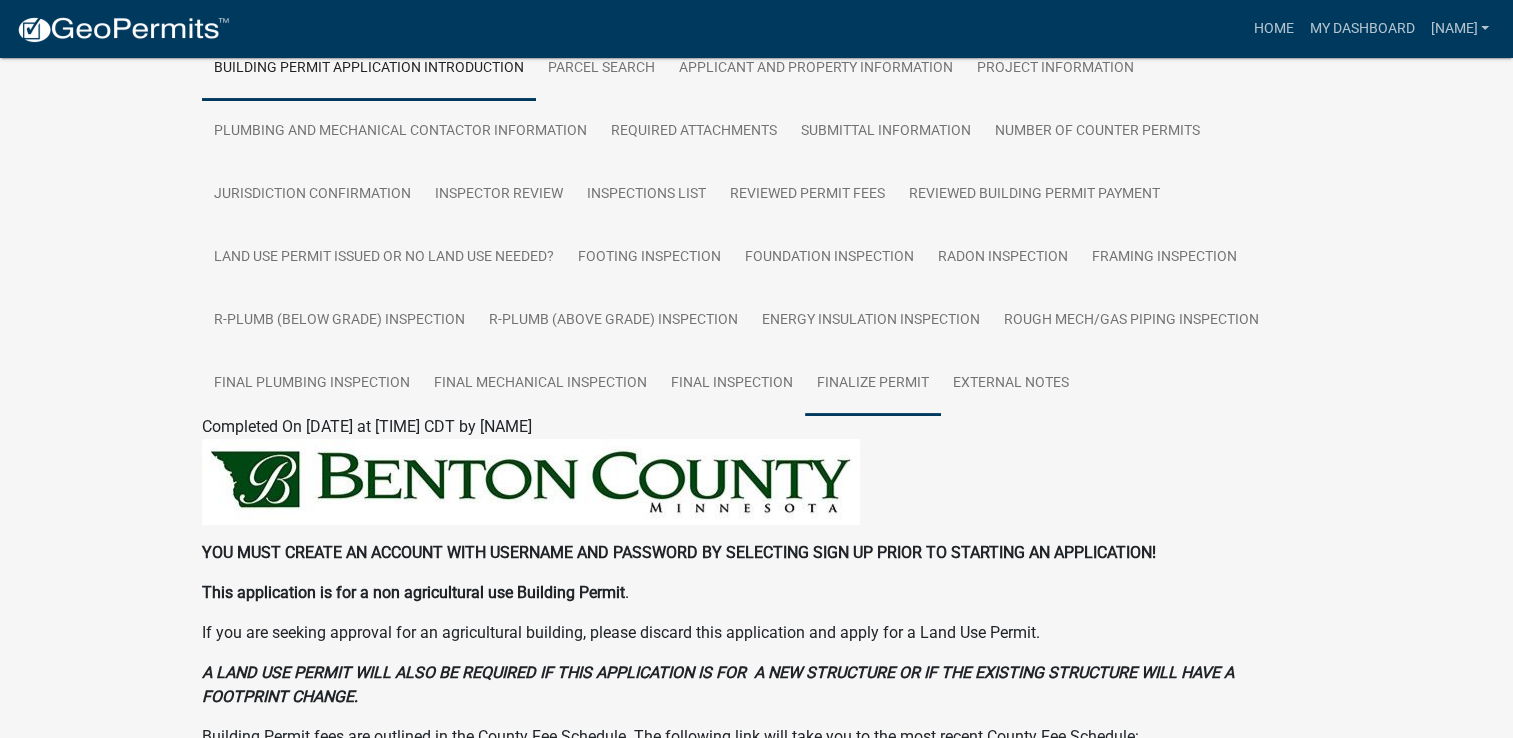 click on "Finalize Permit" at bounding box center [873, 384] 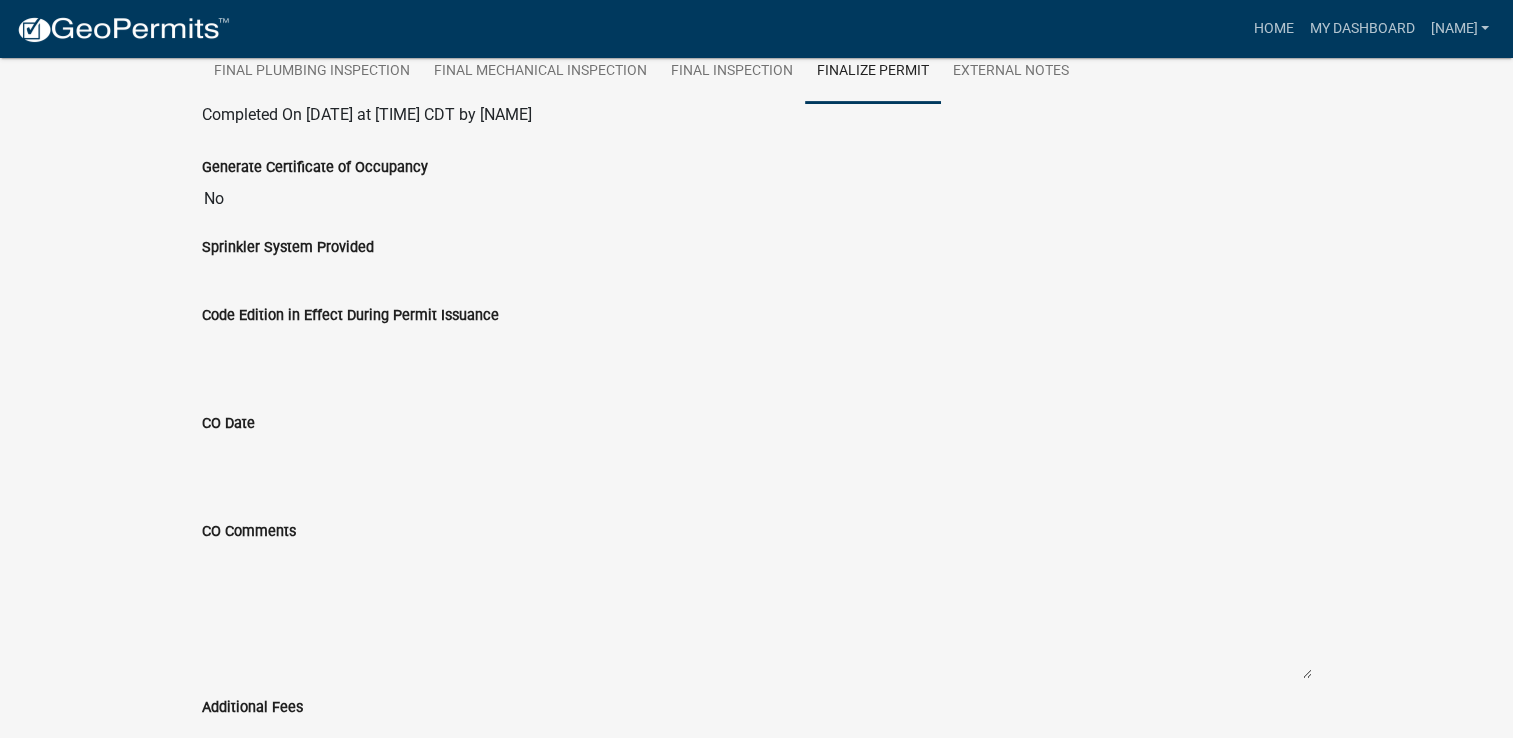 scroll, scrollTop: 495, scrollLeft: 0, axis: vertical 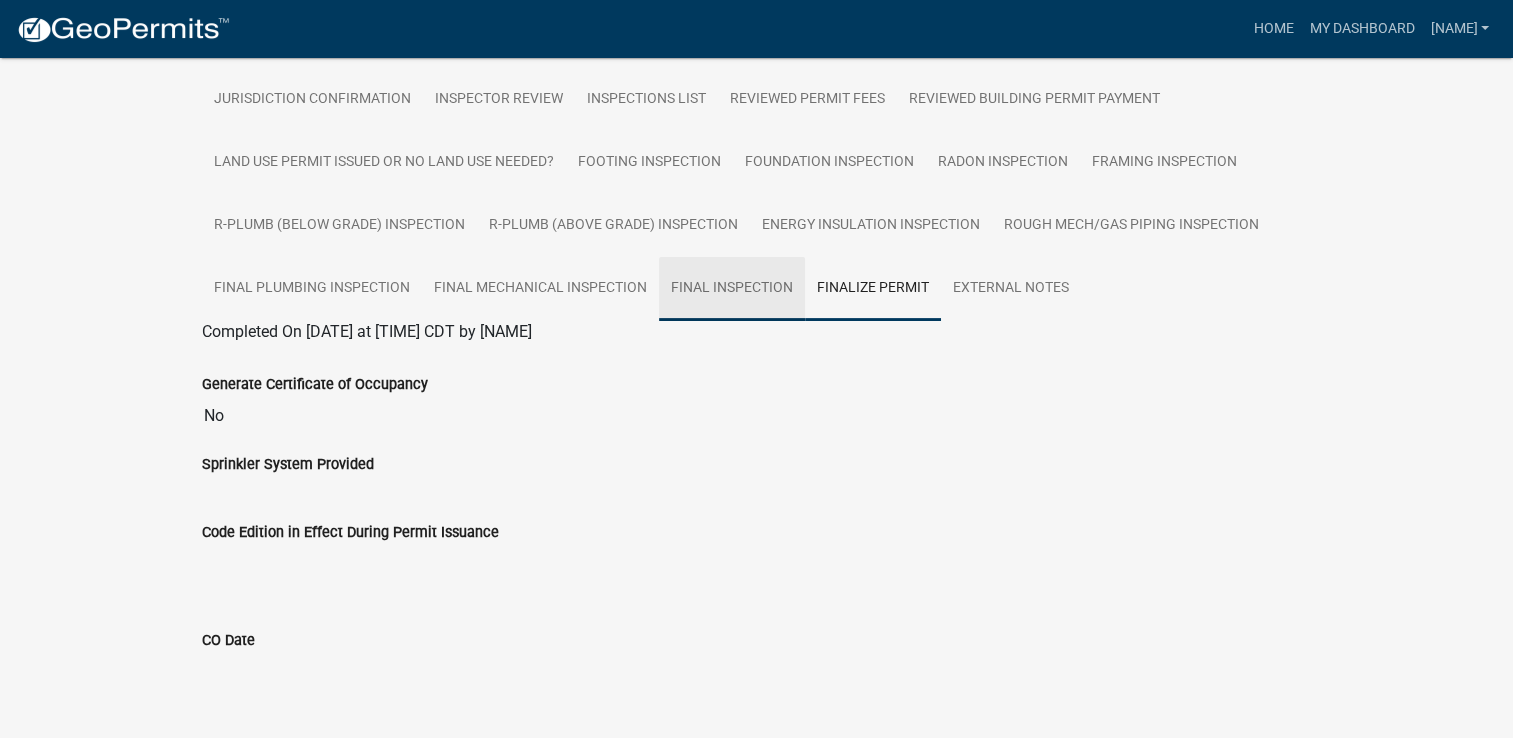 click on "Final Inspection" at bounding box center [732, 289] 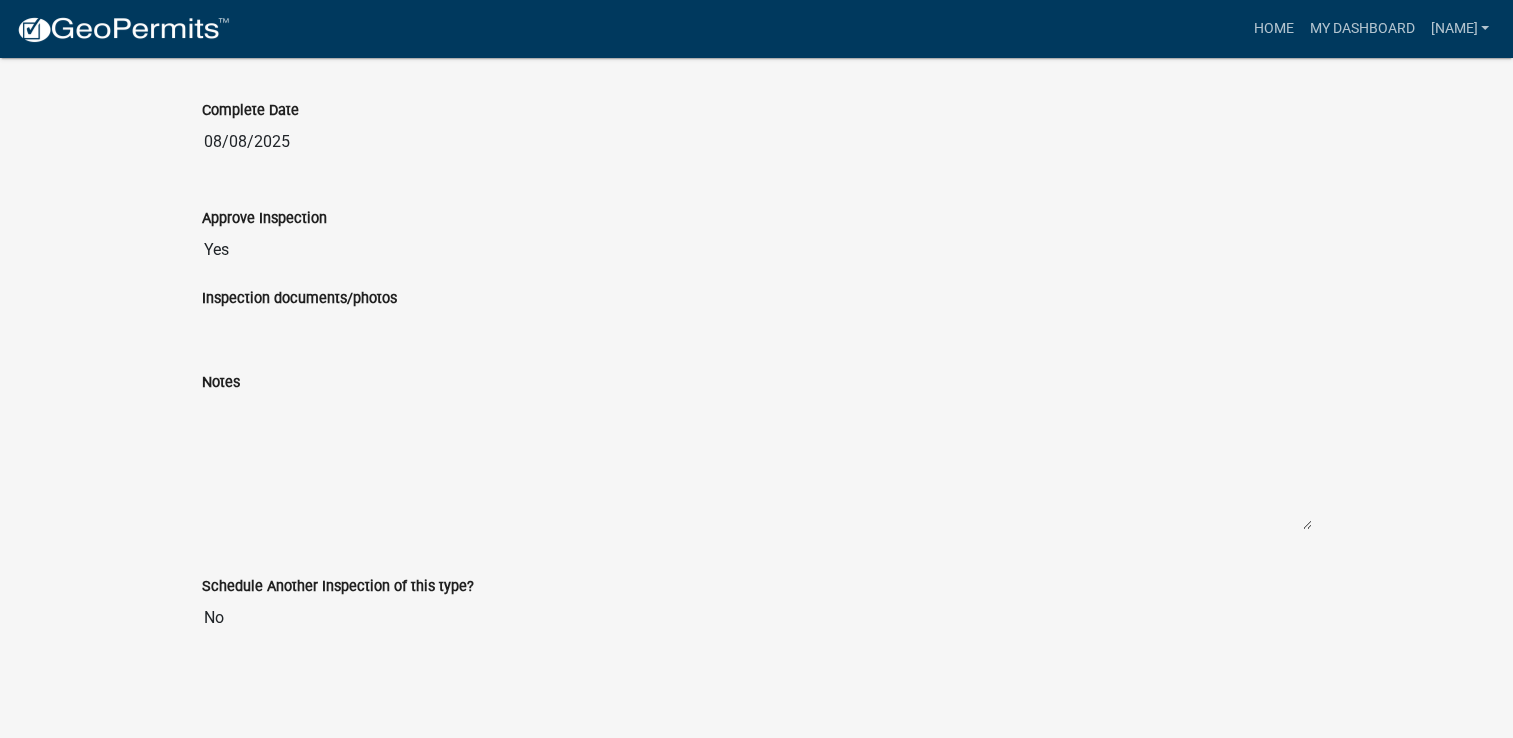 scroll, scrollTop: 928, scrollLeft: 0, axis: vertical 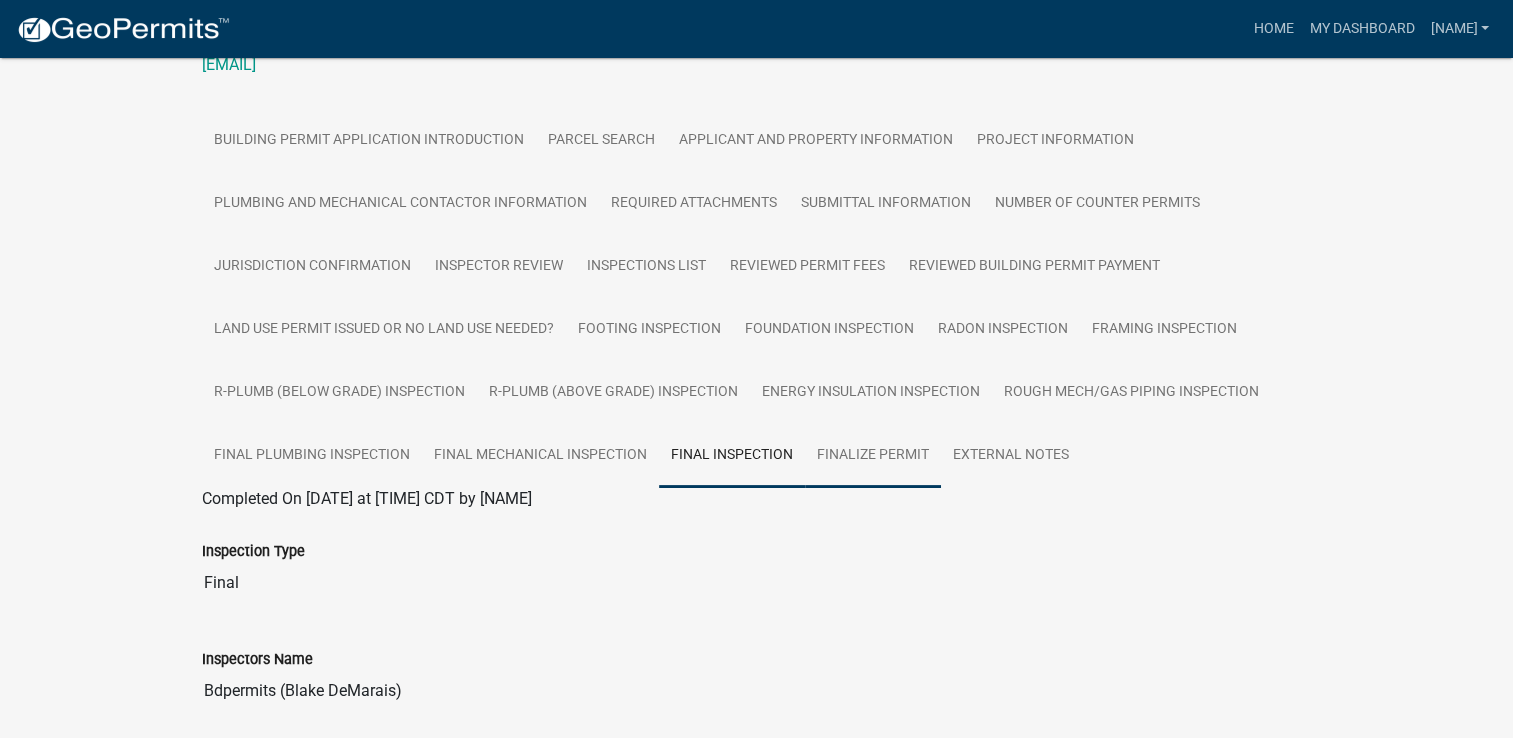 click on "Finalize Permit" at bounding box center [873, 456] 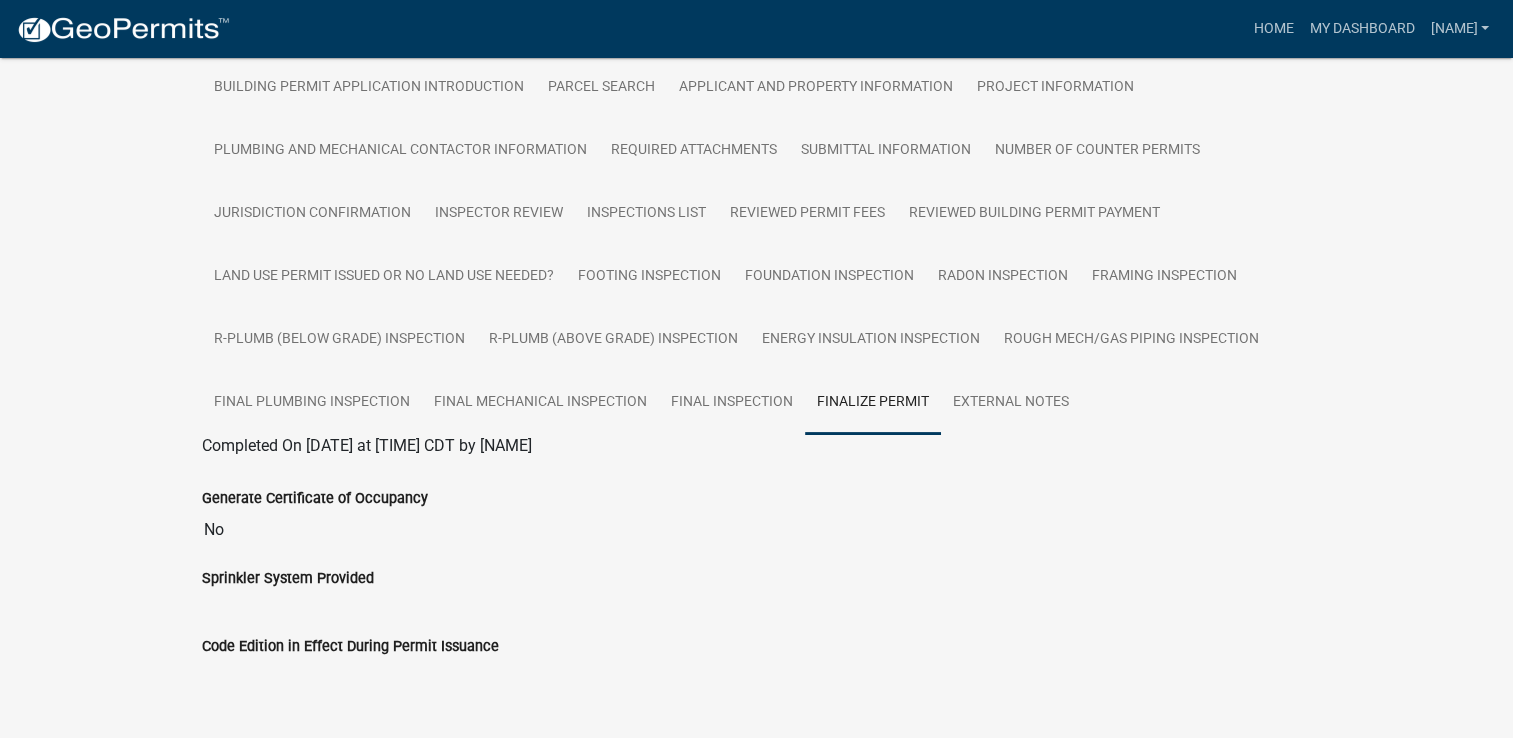 scroll, scrollTop: 428, scrollLeft: 0, axis: vertical 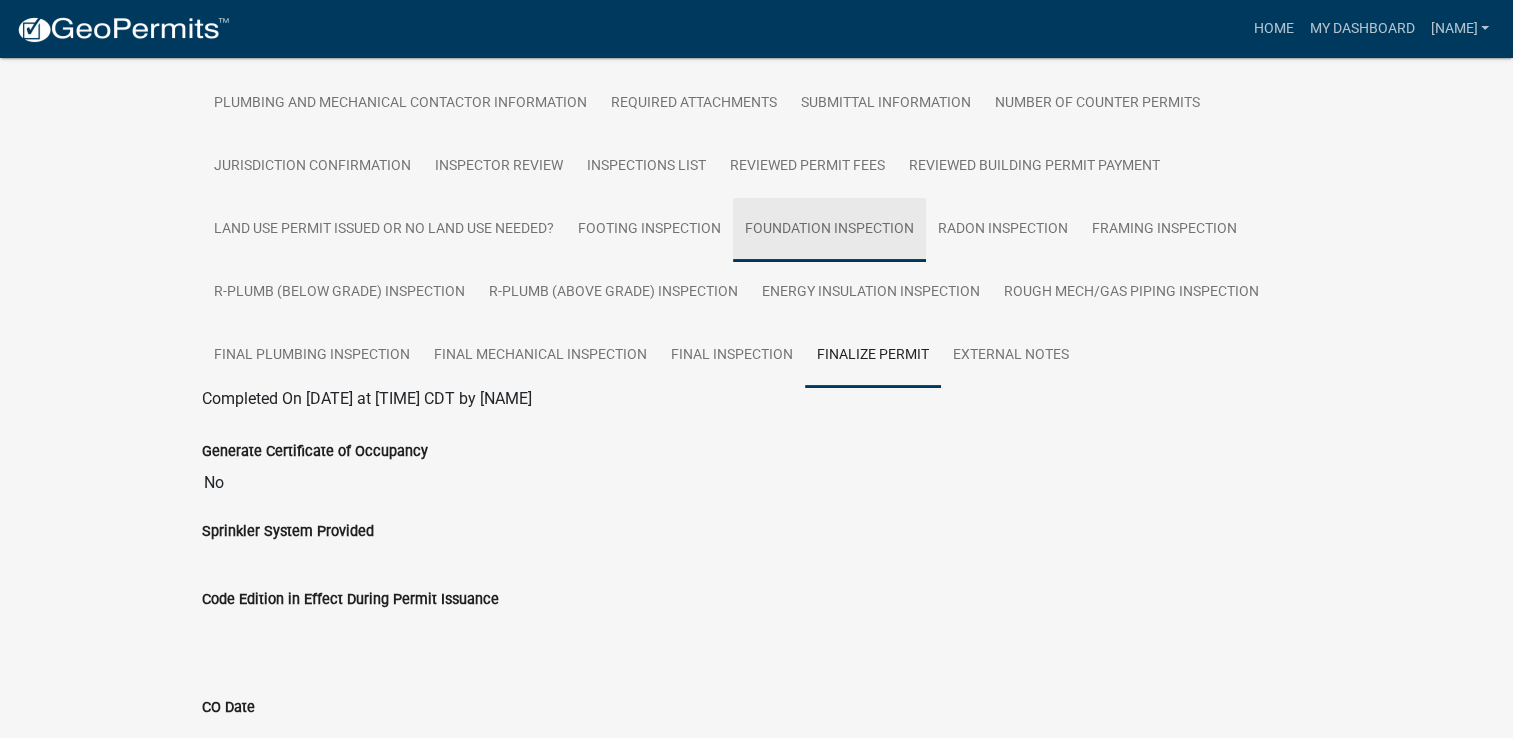 click on "Foundation Inspection" at bounding box center [829, 230] 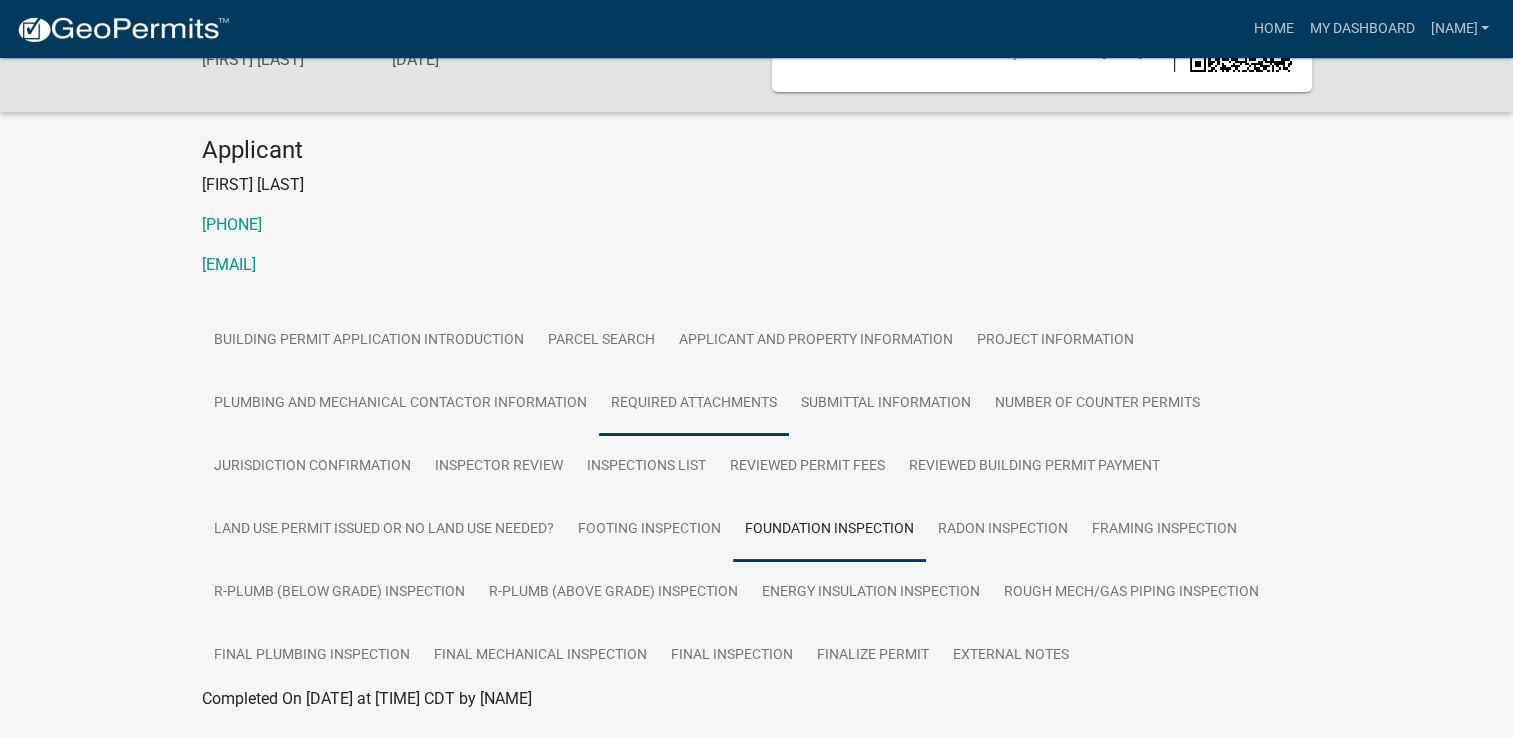 scroll, scrollTop: 228, scrollLeft: 0, axis: vertical 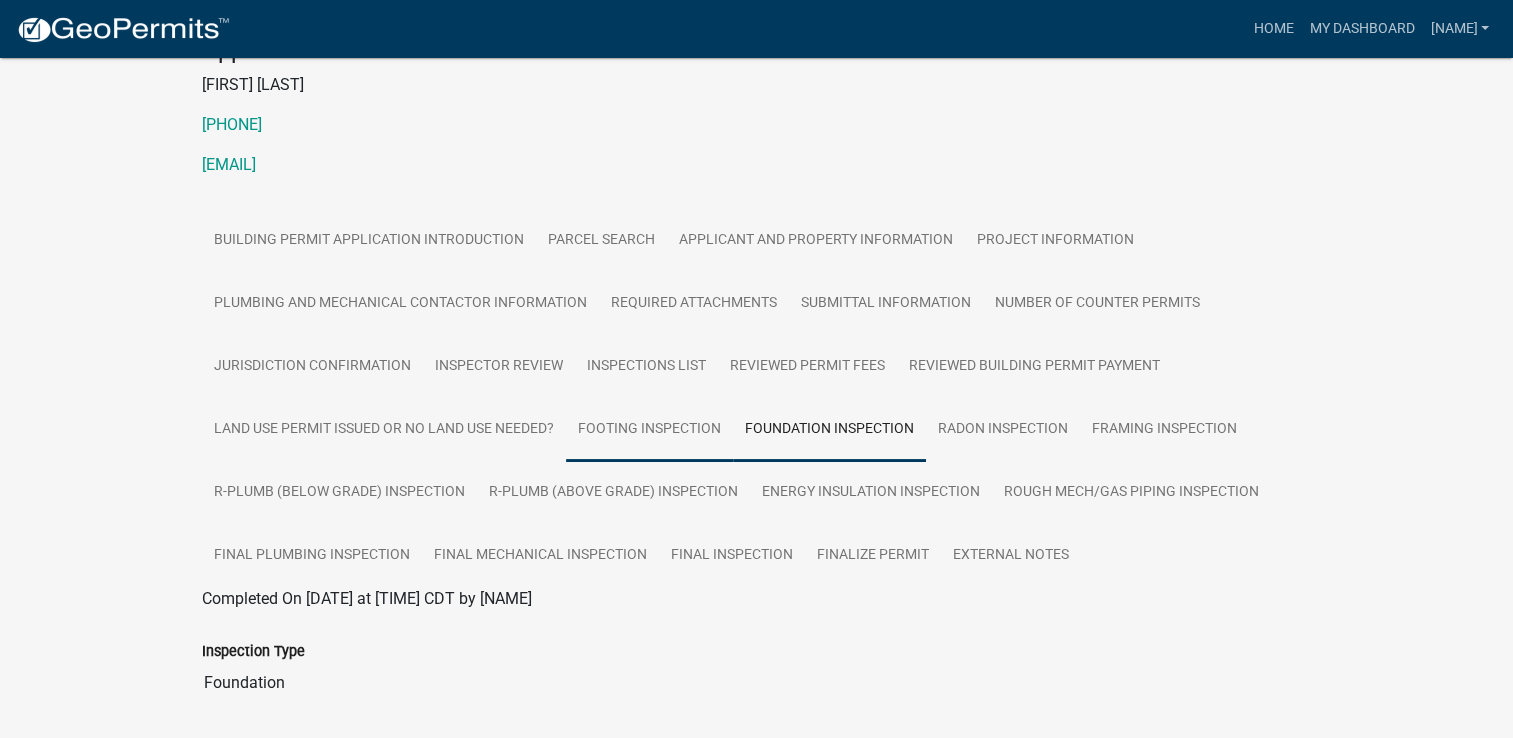 click on "Footing Inspection" at bounding box center [649, 430] 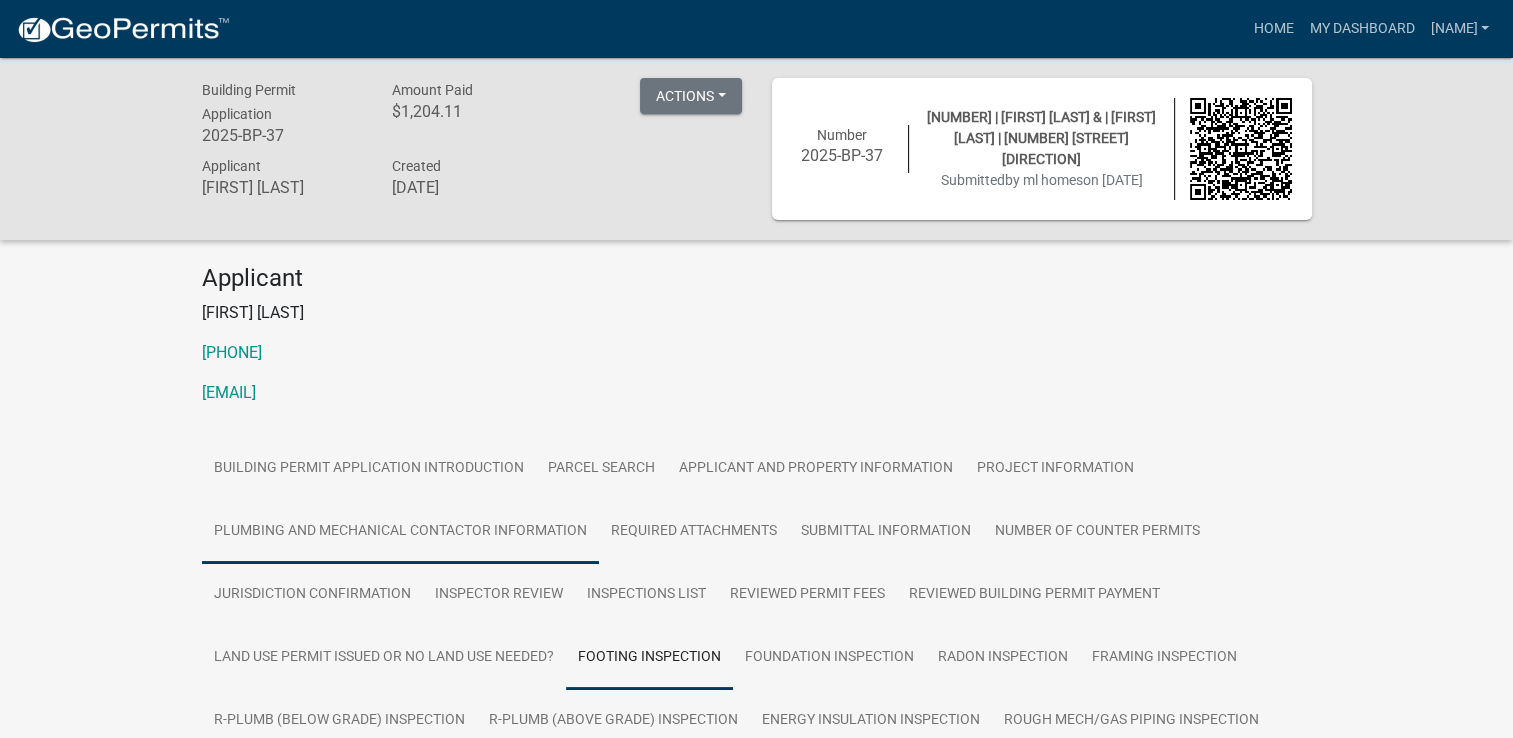 scroll, scrollTop: 100, scrollLeft: 0, axis: vertical 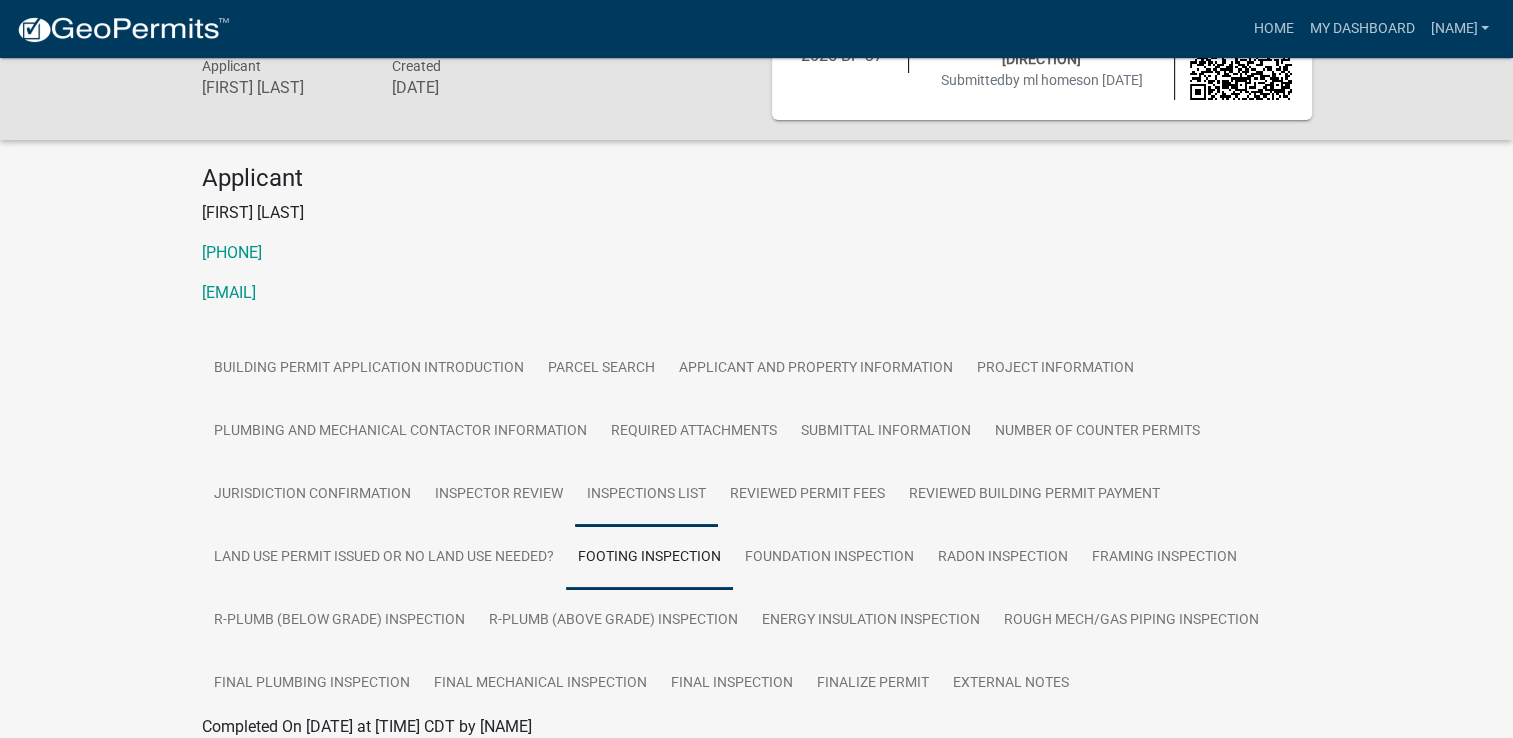 click on "Inspections List" at bounding box center [646, 495] 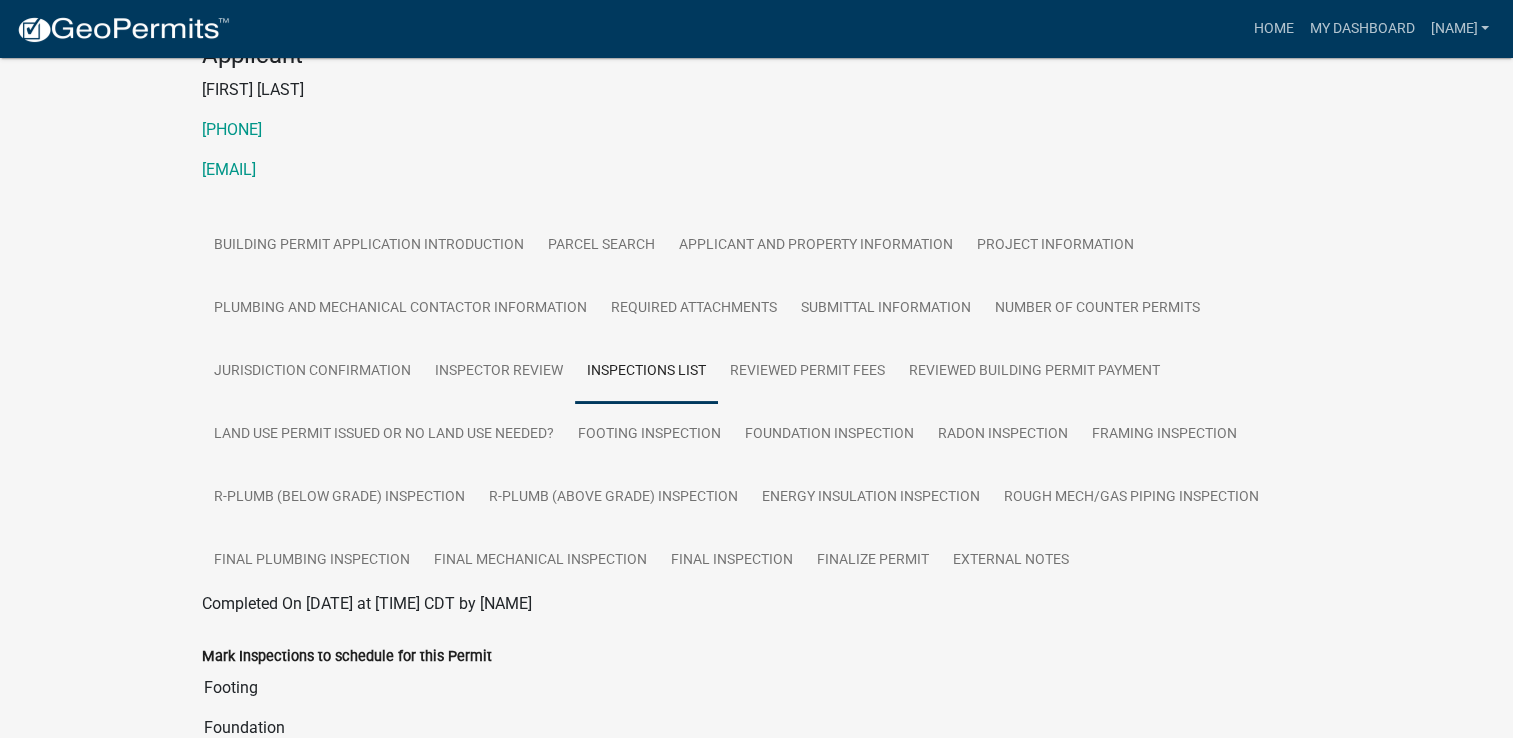 scroll, scrollTop: 0, scrollLeft: 0, axis: both 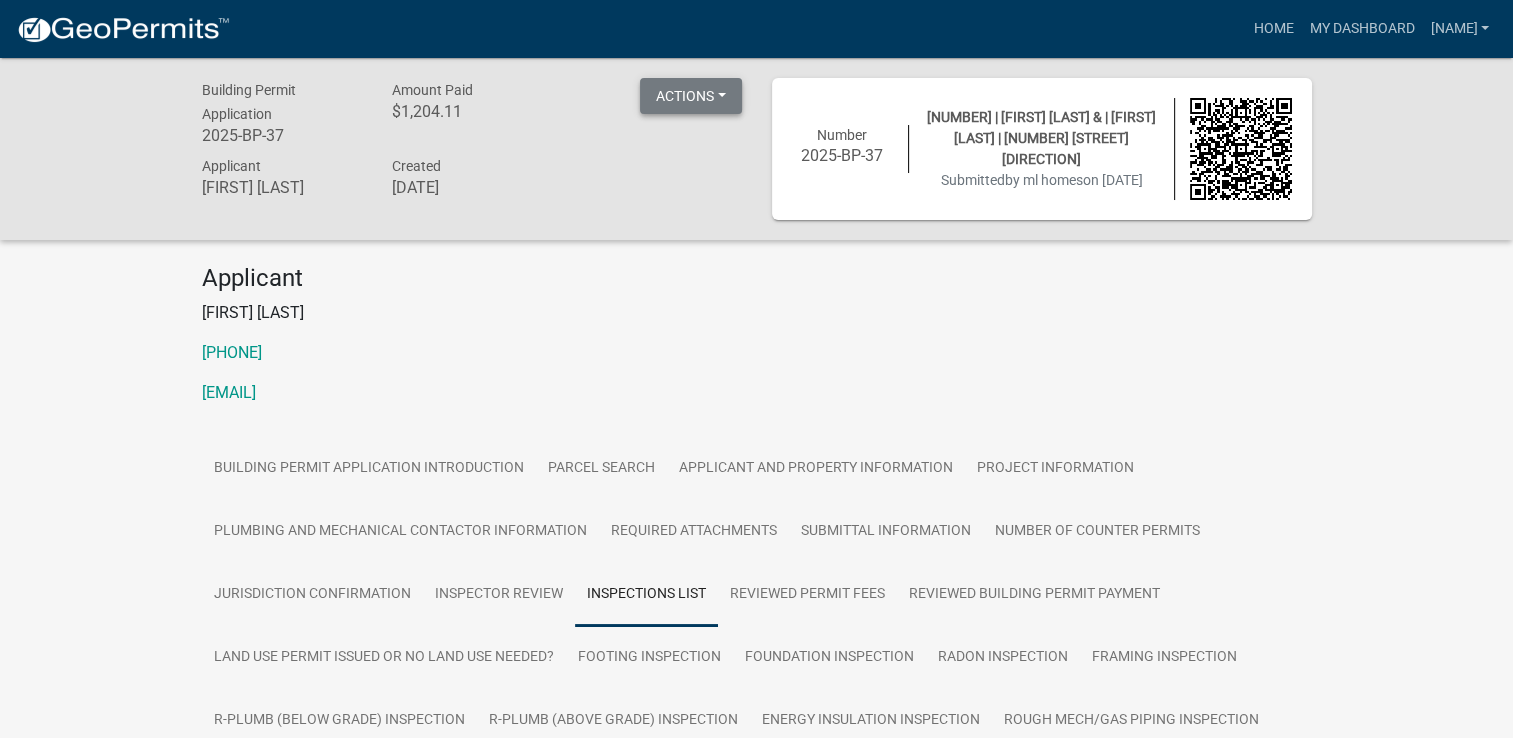 click on "Actions" at bounding box center (691, 96) 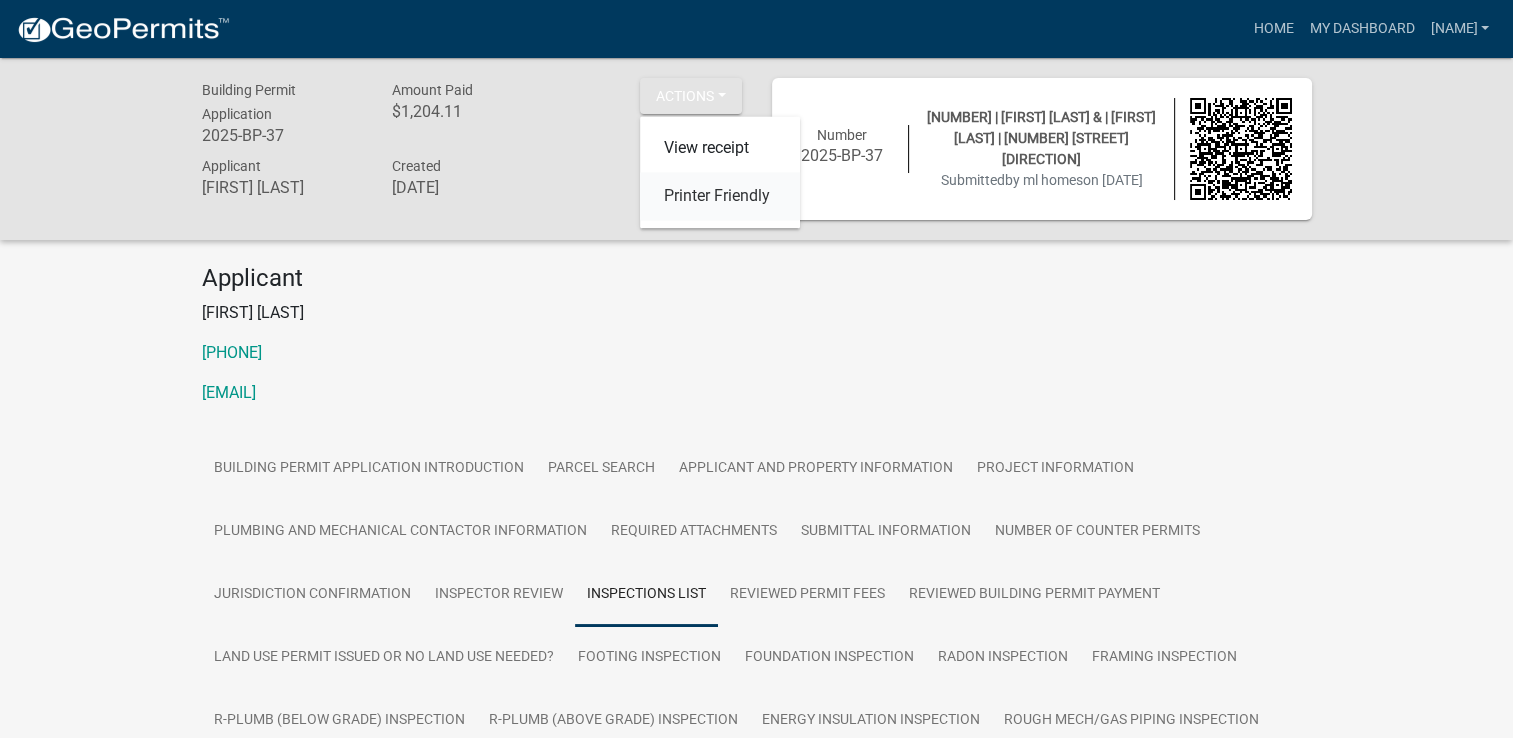click on "Printer Friendly" 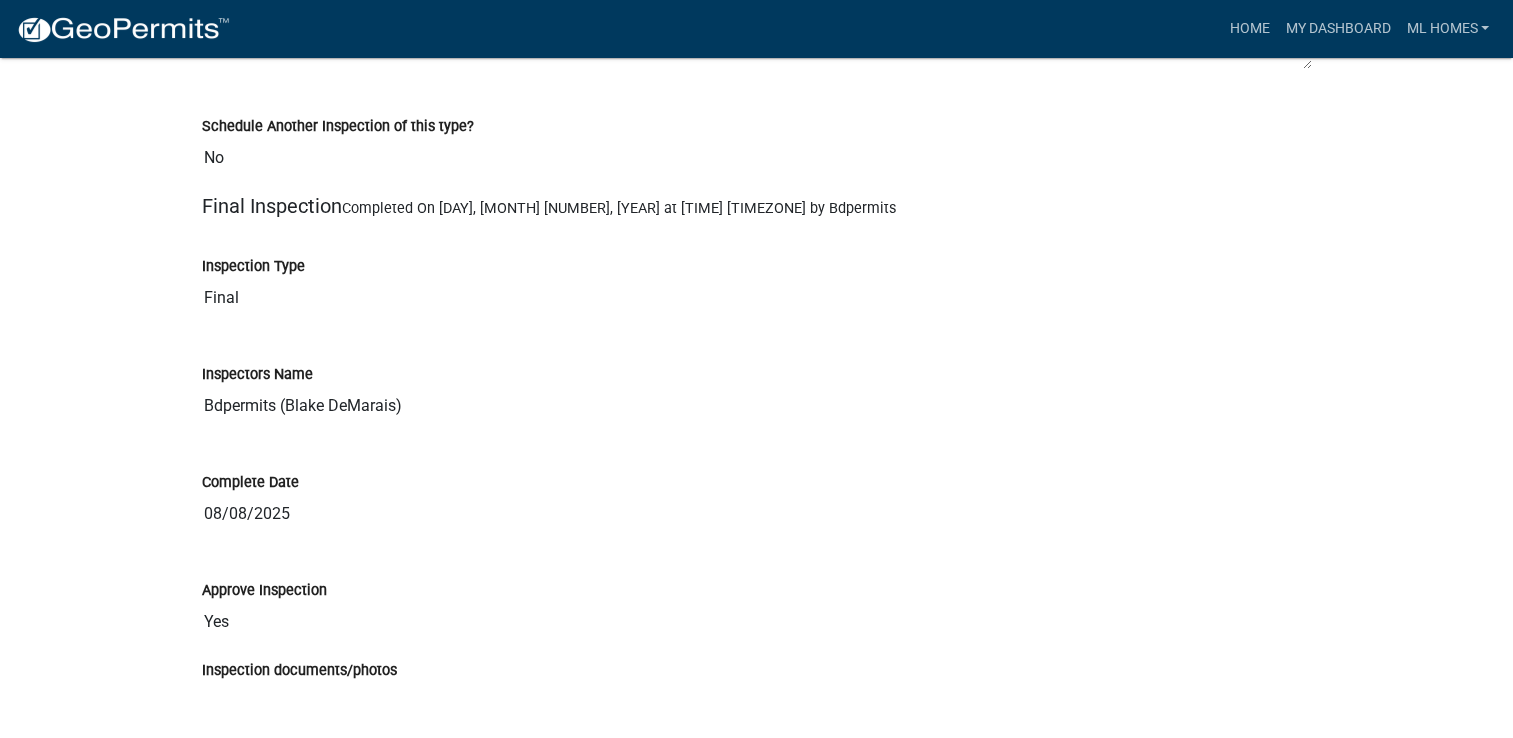 scroll, scrollTop: 20988, scrollLeft: 0, axis: vertical 